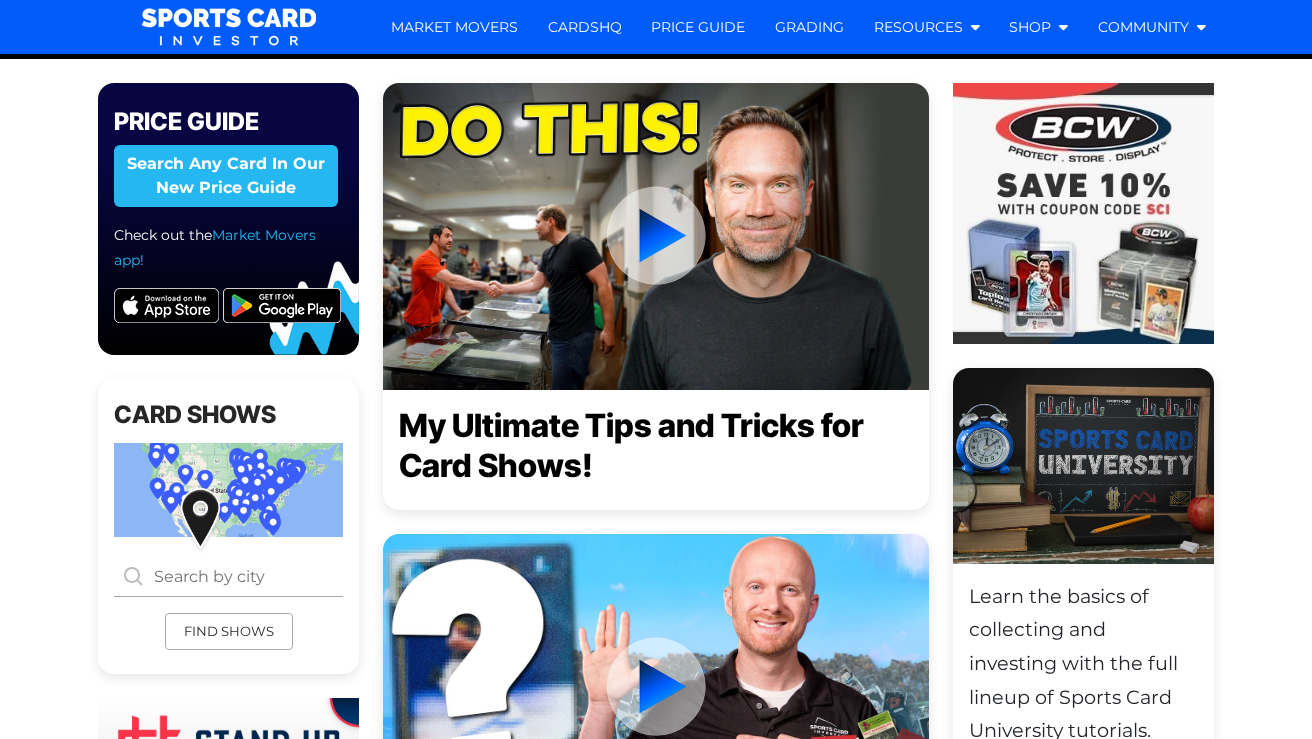 scroll, scrollTop: 0, scrollLeft: 0, axis: both 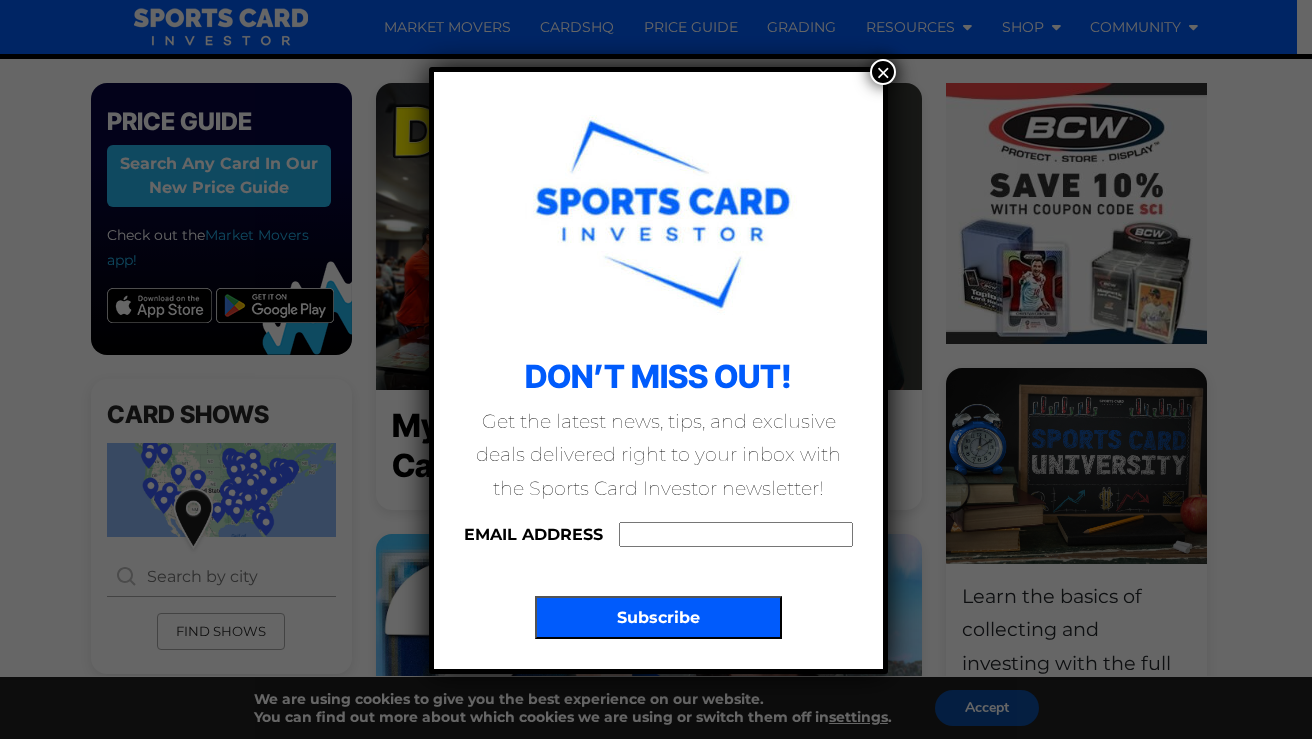 click on "×" at bounding box center [883, 72] 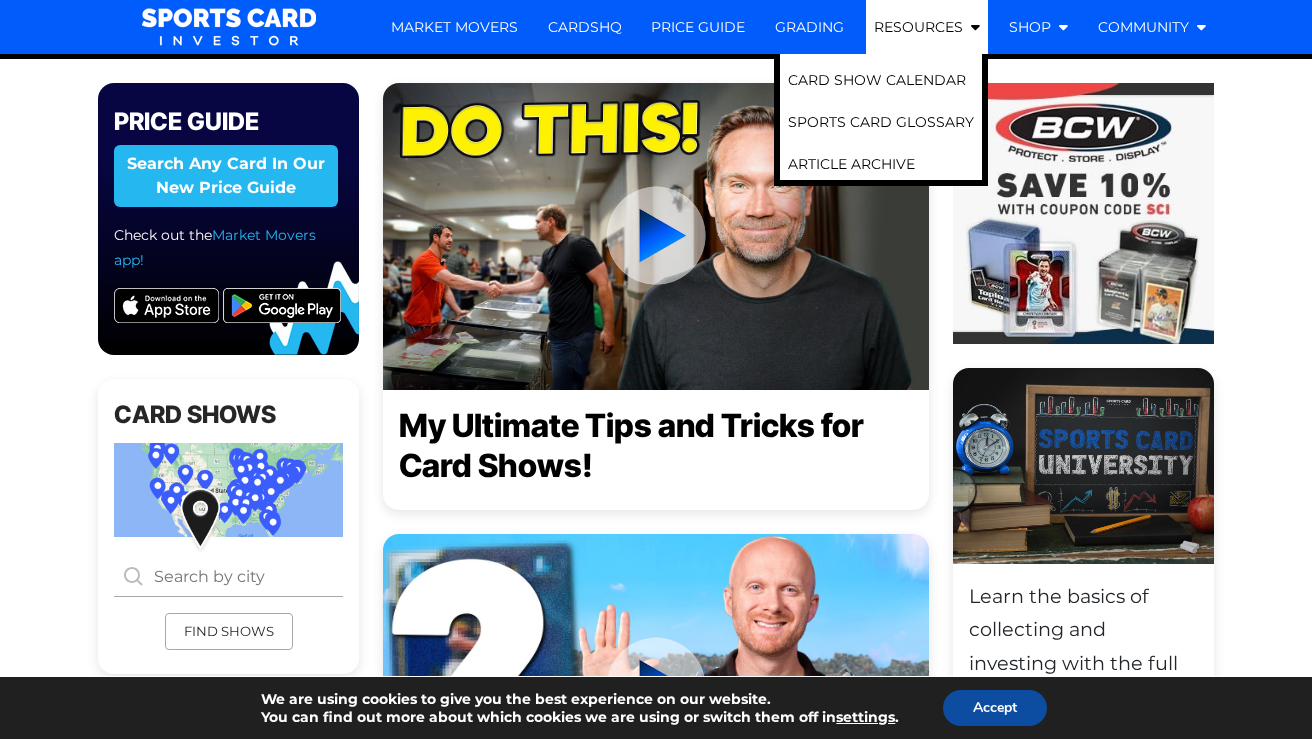 click on "Resources" at bounding box center (918, 27) 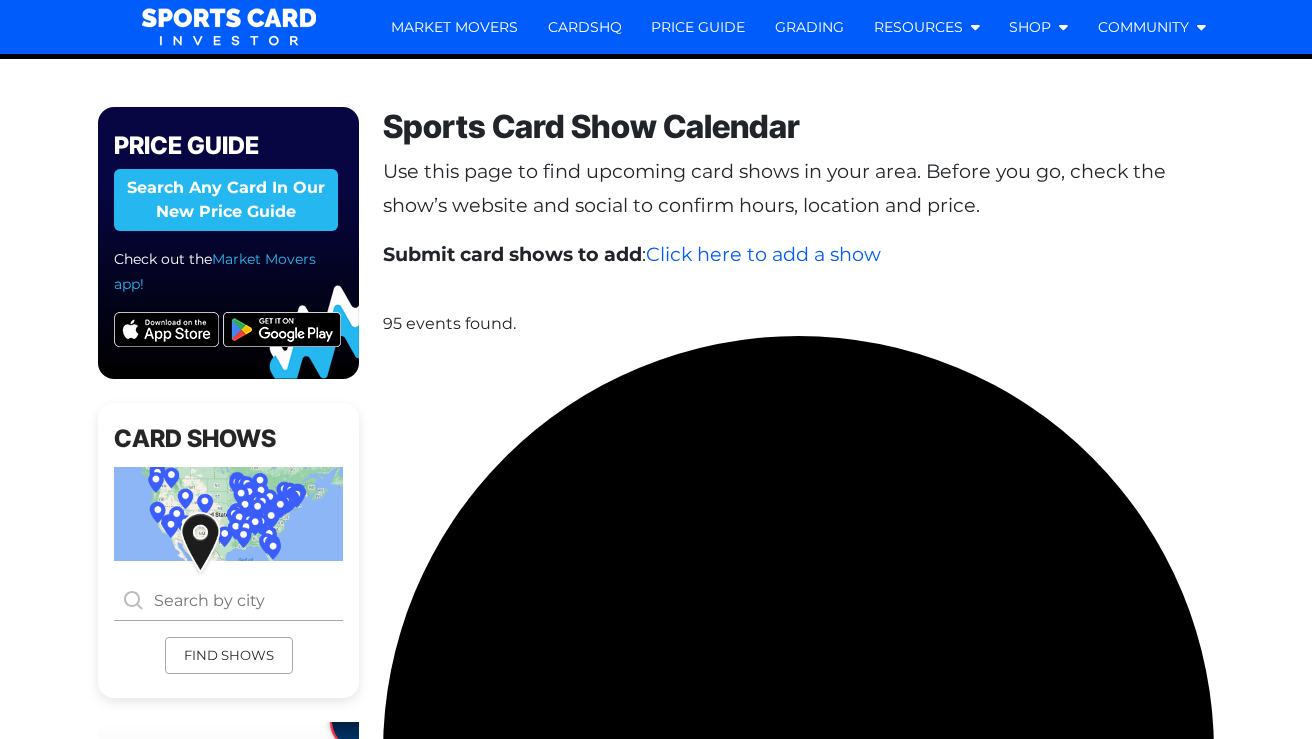scroll, scrollTop: 0, scrollLeft: 0, axis: both 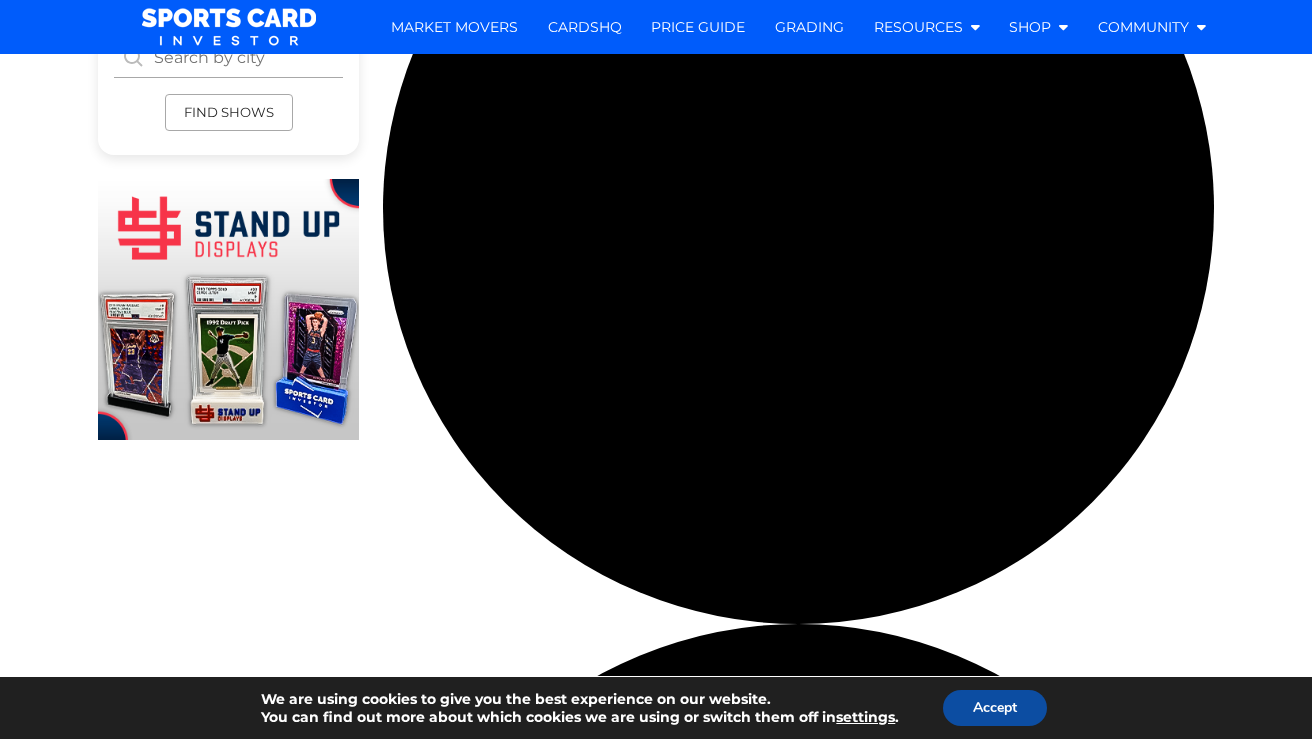click at bounding box center (852, 11569) 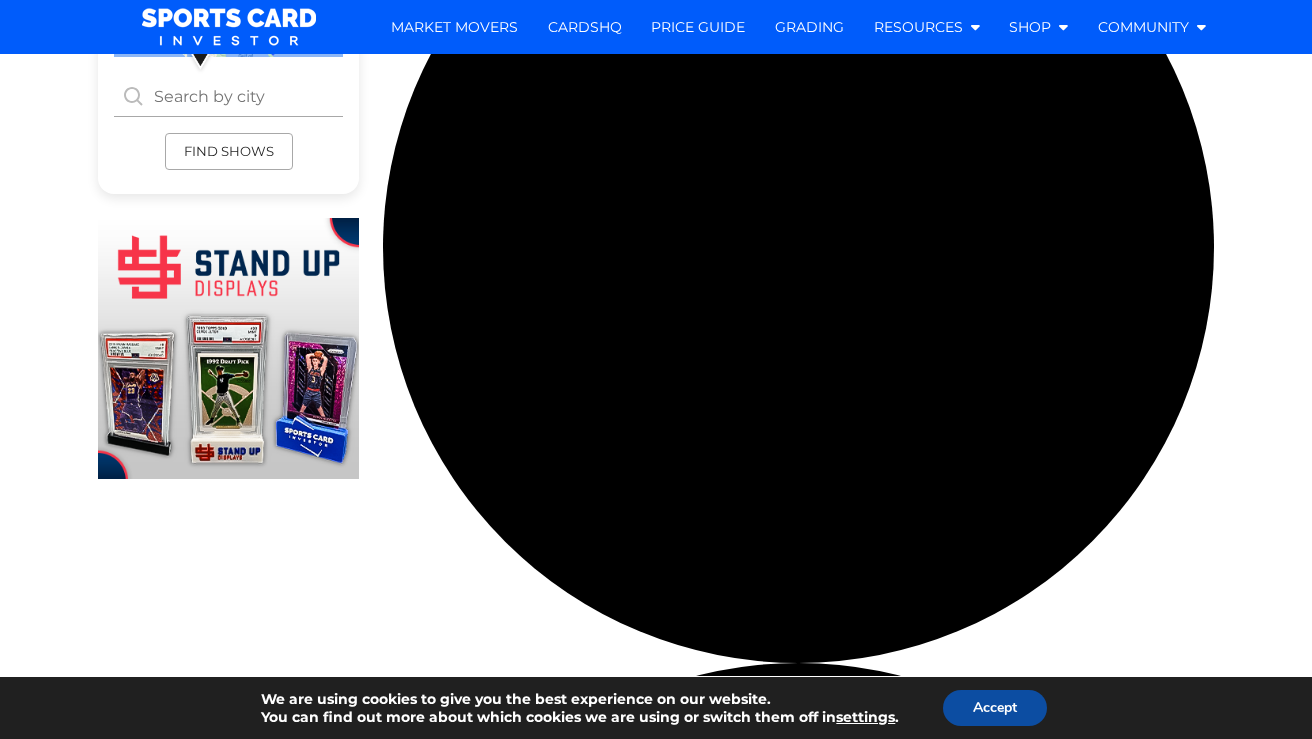 scroll, scrollTop: 541, scrollLeft: 0, axis: vertical 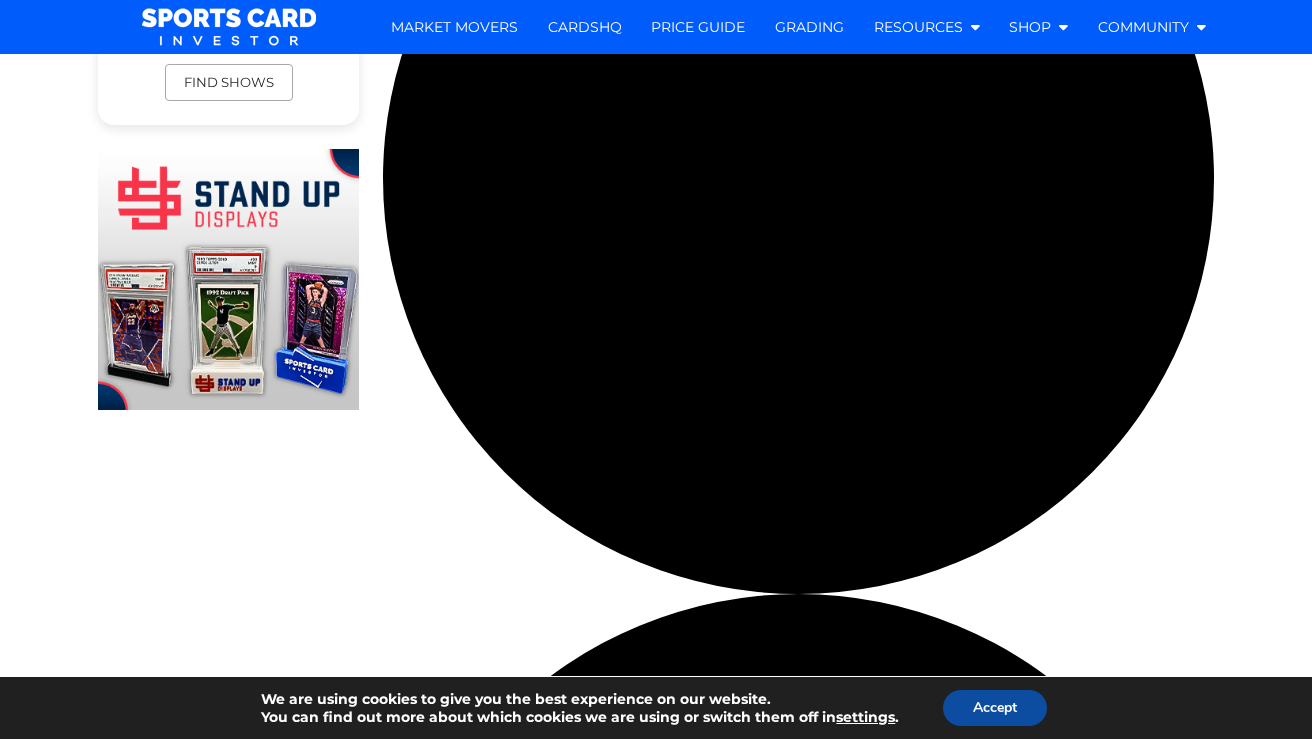 click on "Previous  Events" at bounding box center [477, 10751] 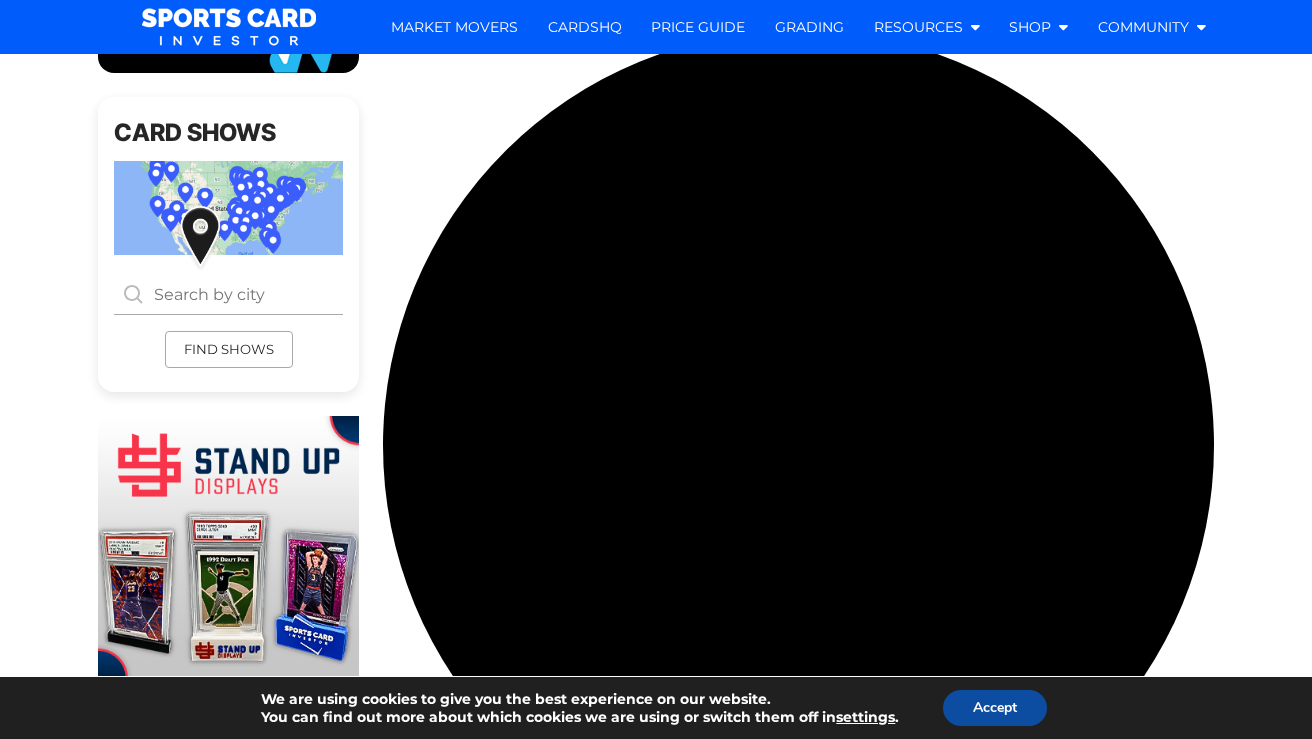scroll, scrollTop: 310, scrollLeft: 0, axis: vertical 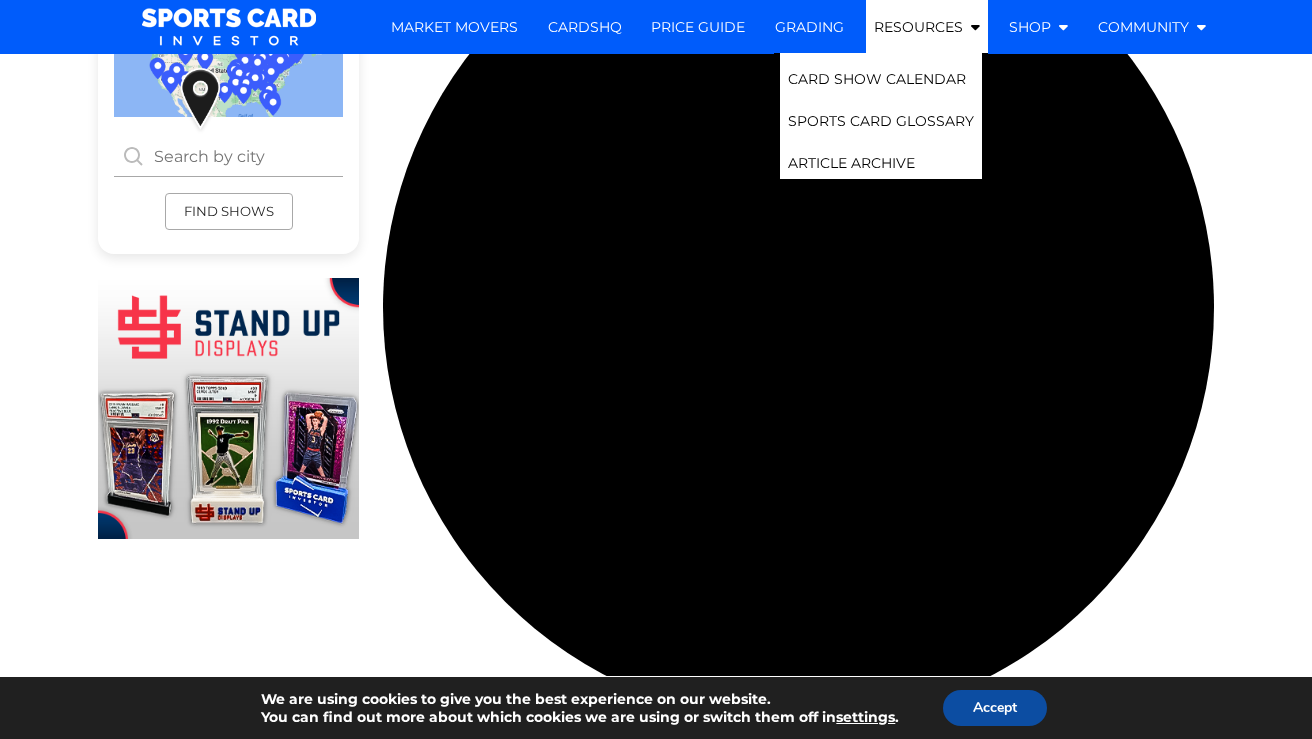 click on "Sports Card Glossary" at bounding box center (881, 113) 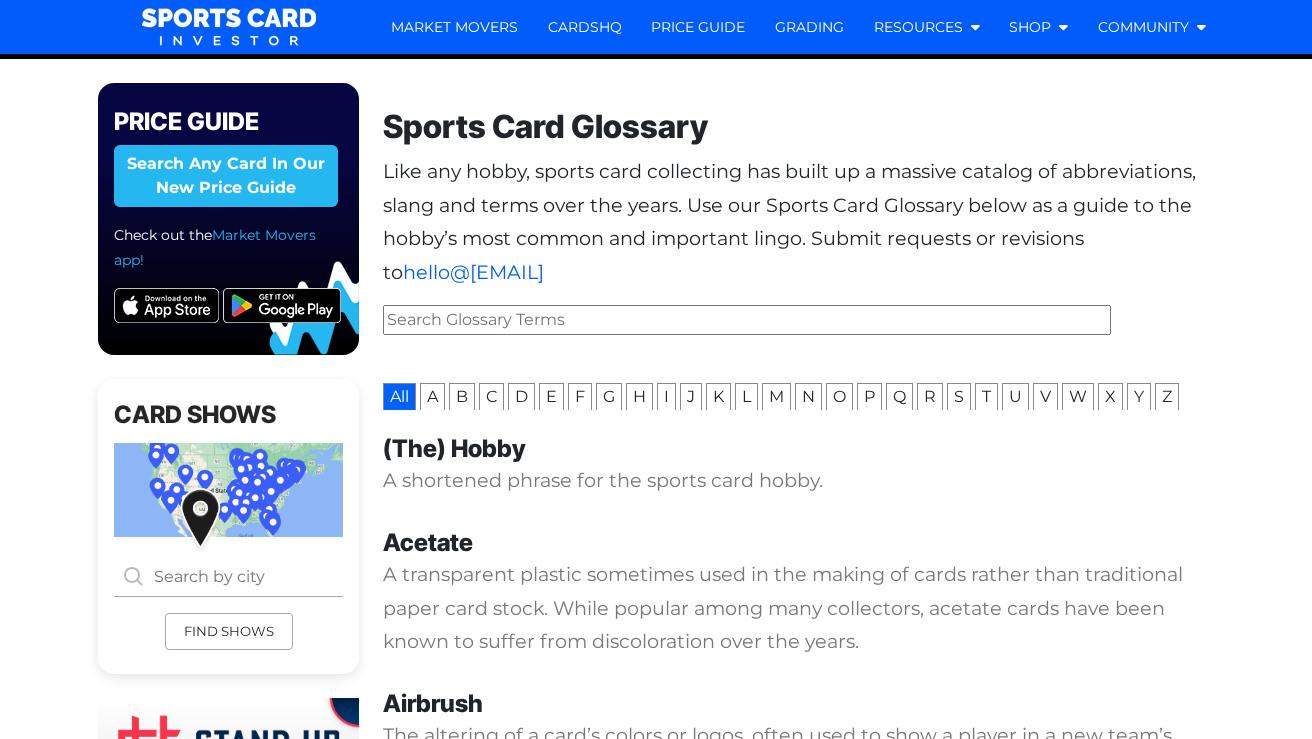 scroll, scrollTop: 0, scrollLeft: 0, axis: both 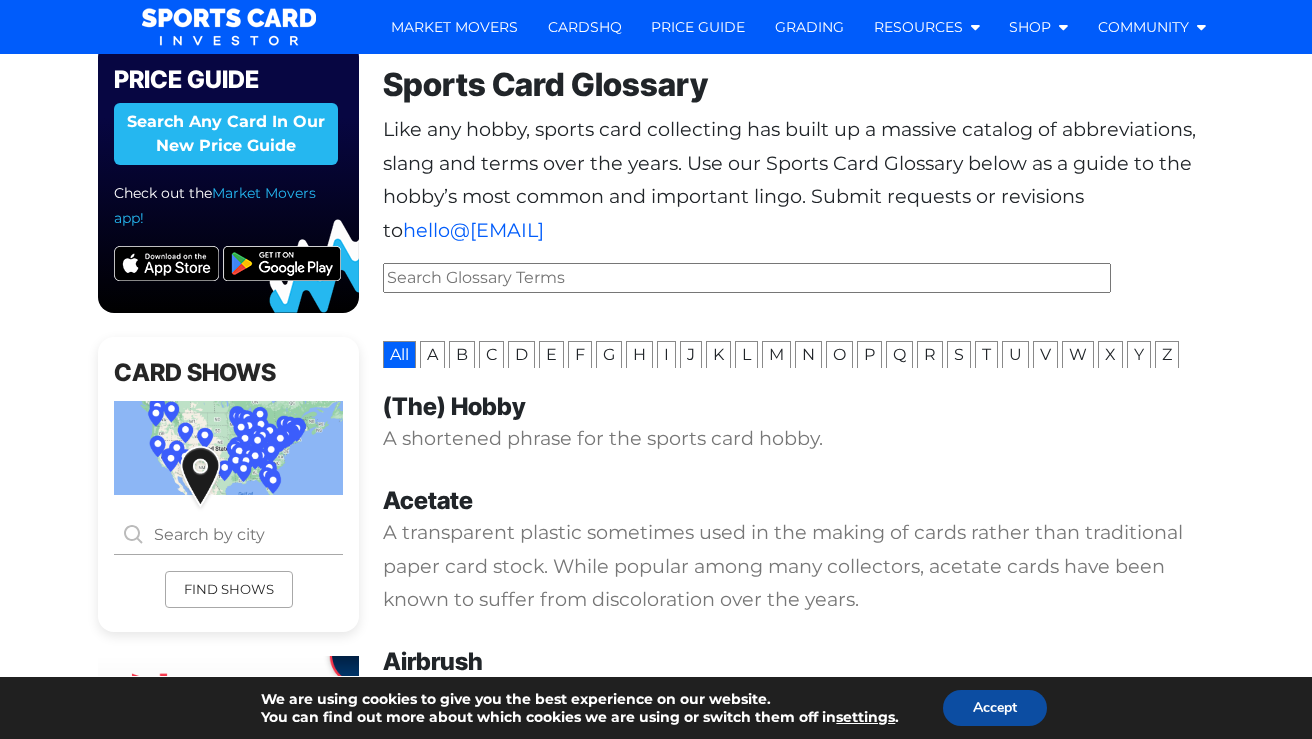 click on "P" at bounding box center [869, 354] 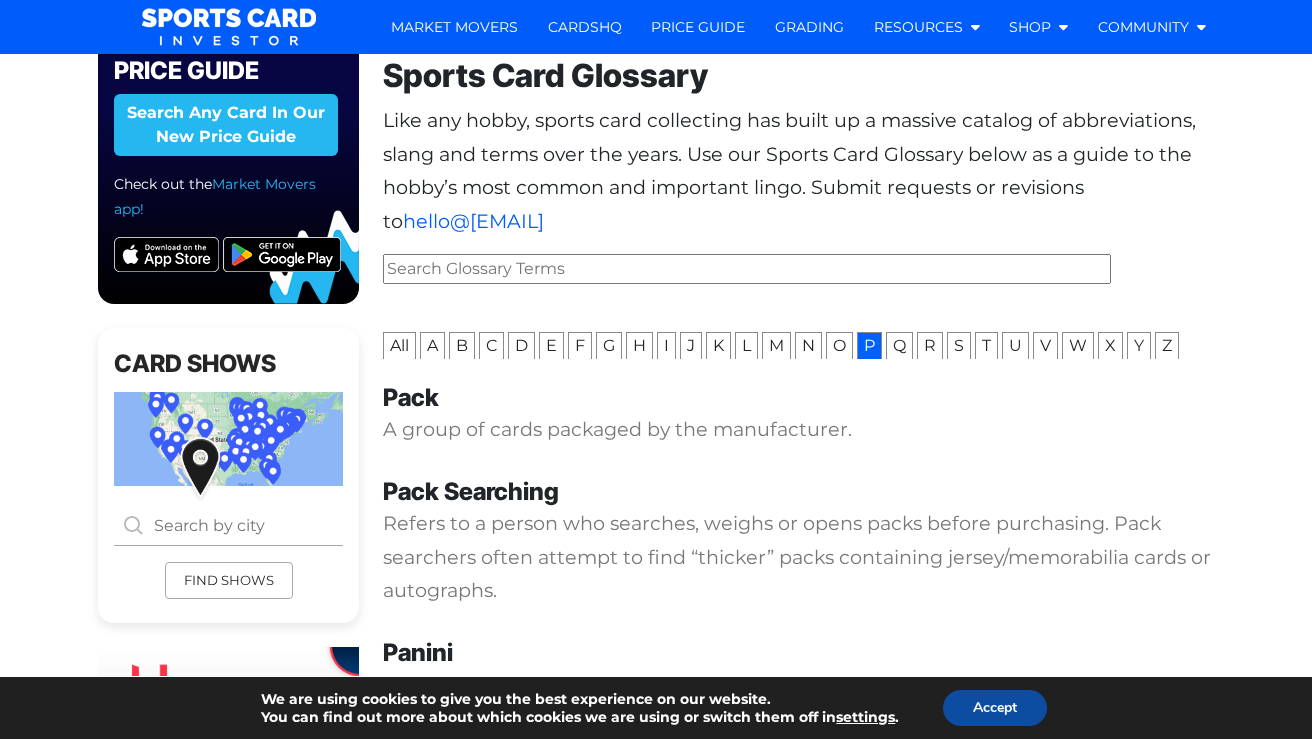 scroll, scrollTop: 74, scrollLeft: 0, axis: vertical 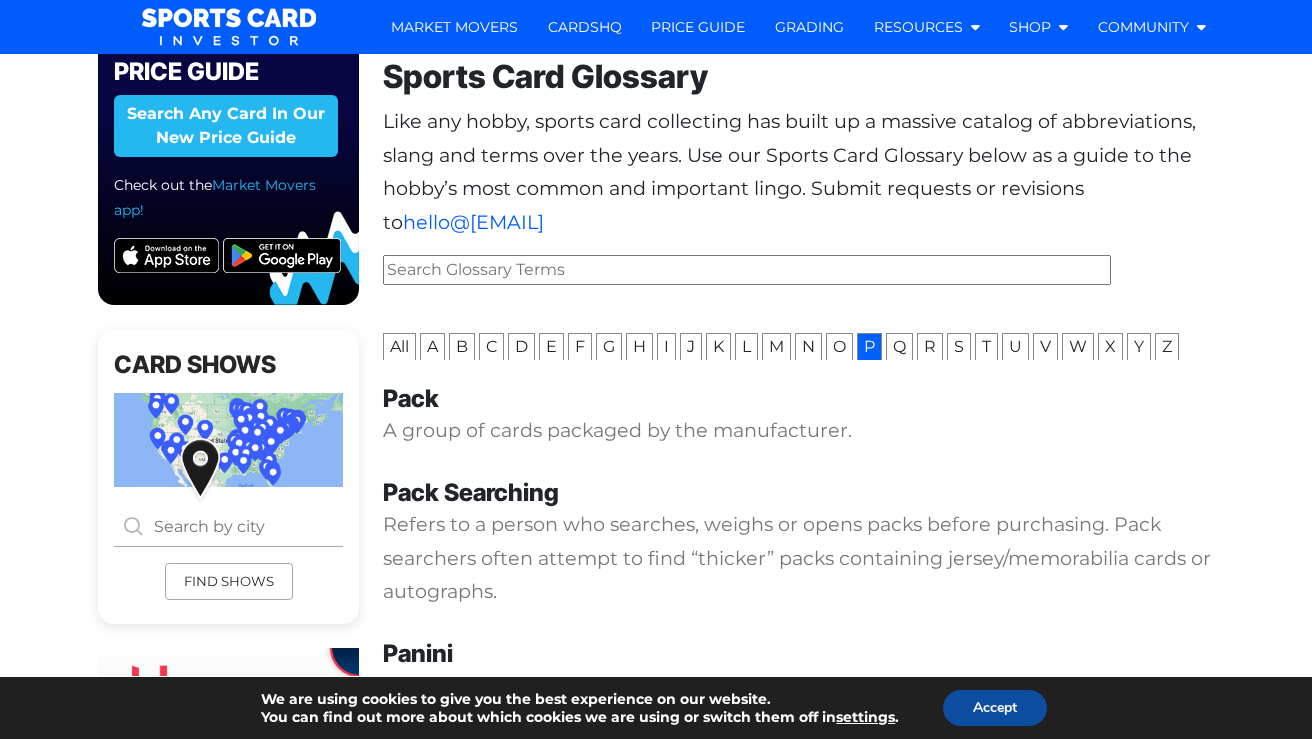 click on "I" at bounding box center [666, 346] 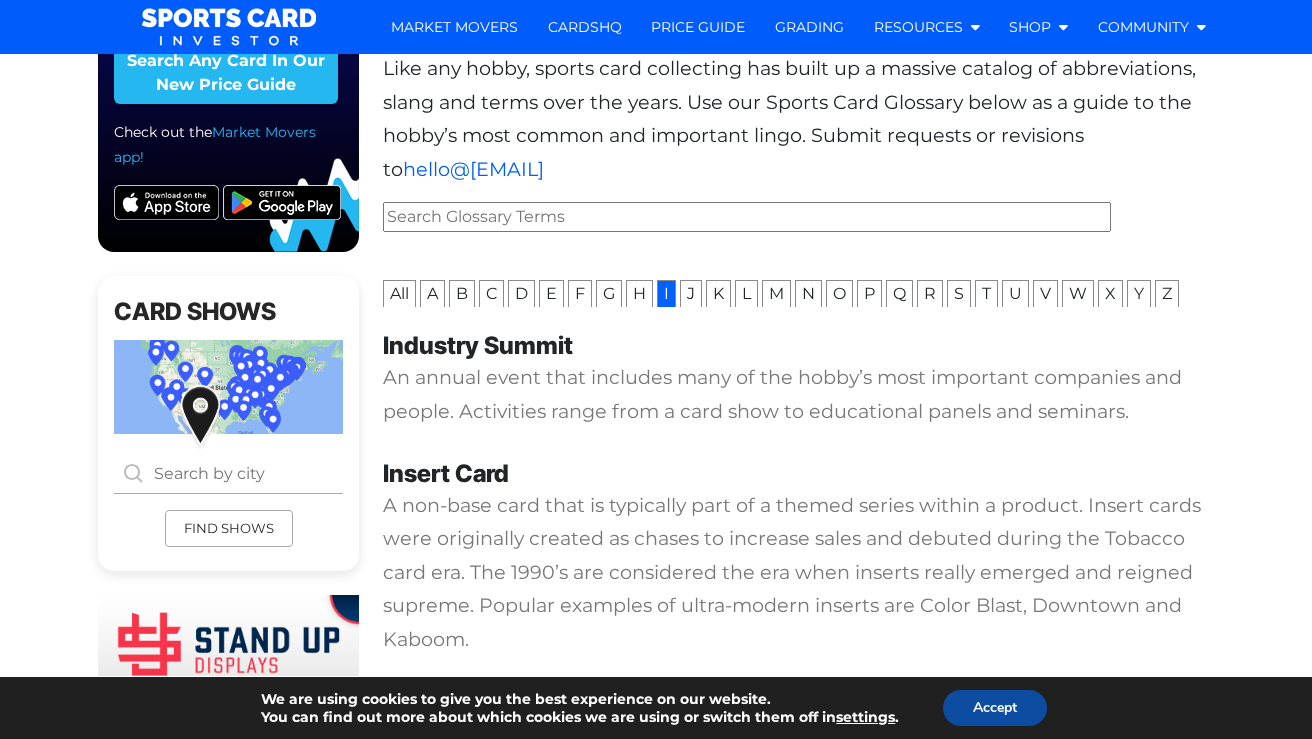 scroll, scrollTop: 127, scrollLeft: 0, axis: vertical 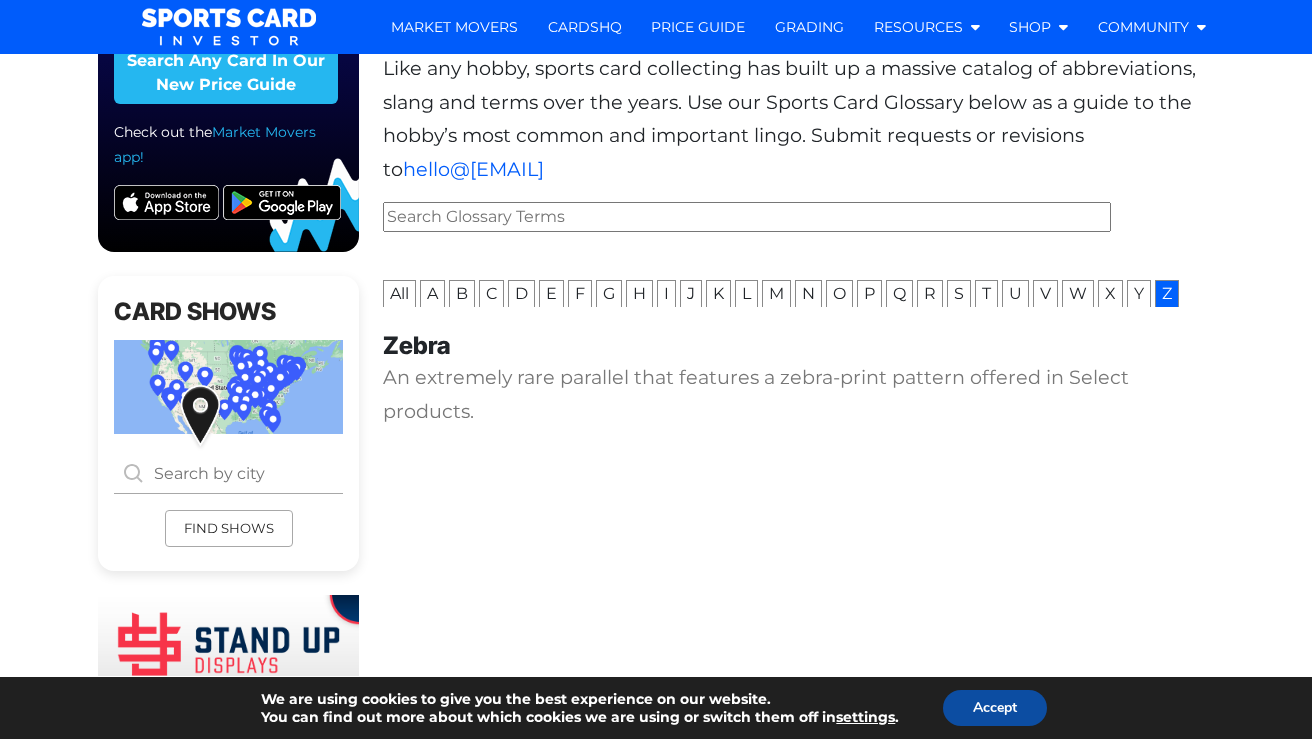 click on "Y" at bounding box center [1139, 293] 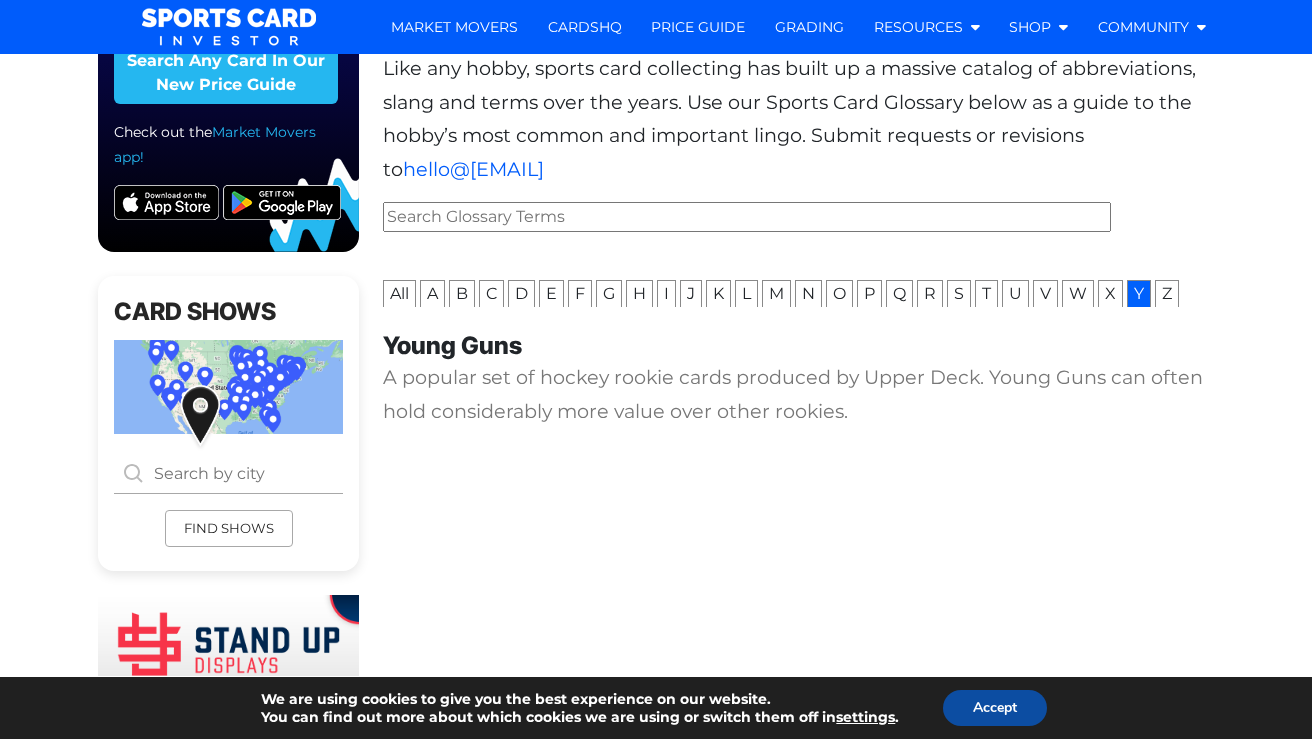 click on "X" at bounding box center [1110, 293] 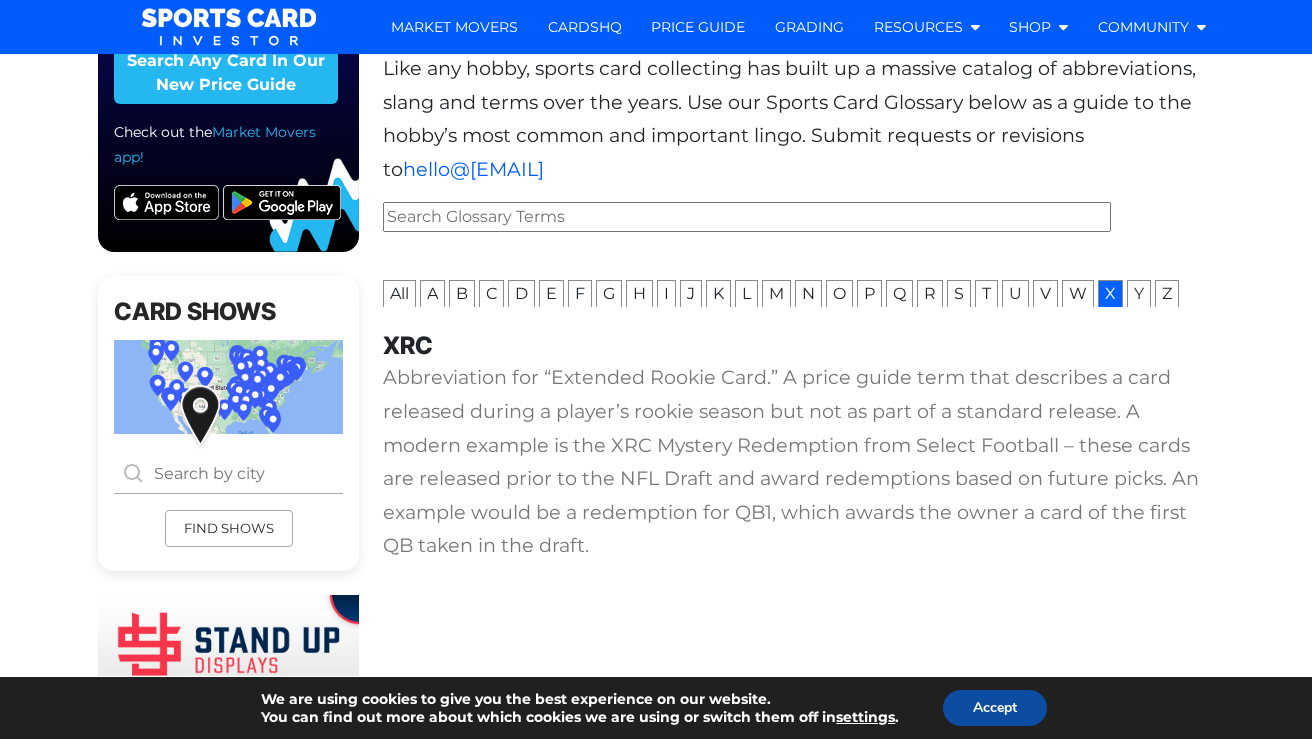 click on "W" at bounding box center [1078, 293] 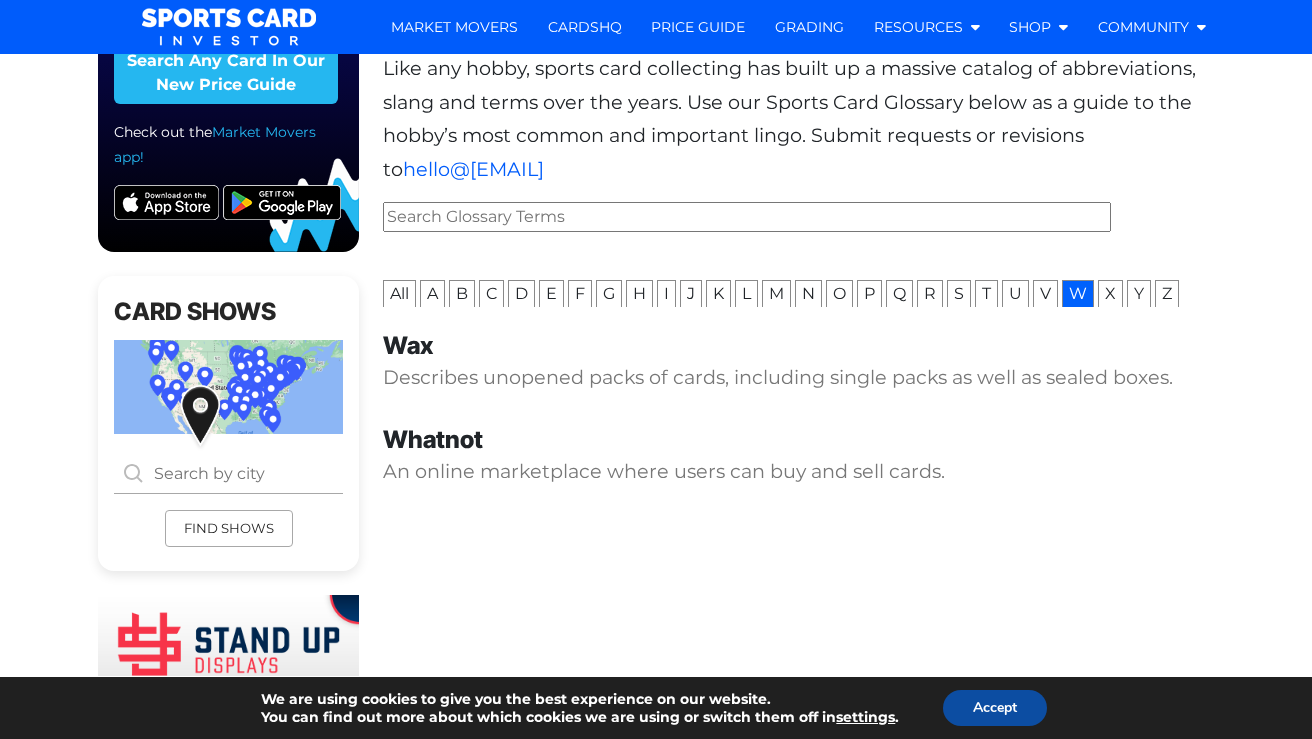 click on "V" at bounding box center (1045, 293) 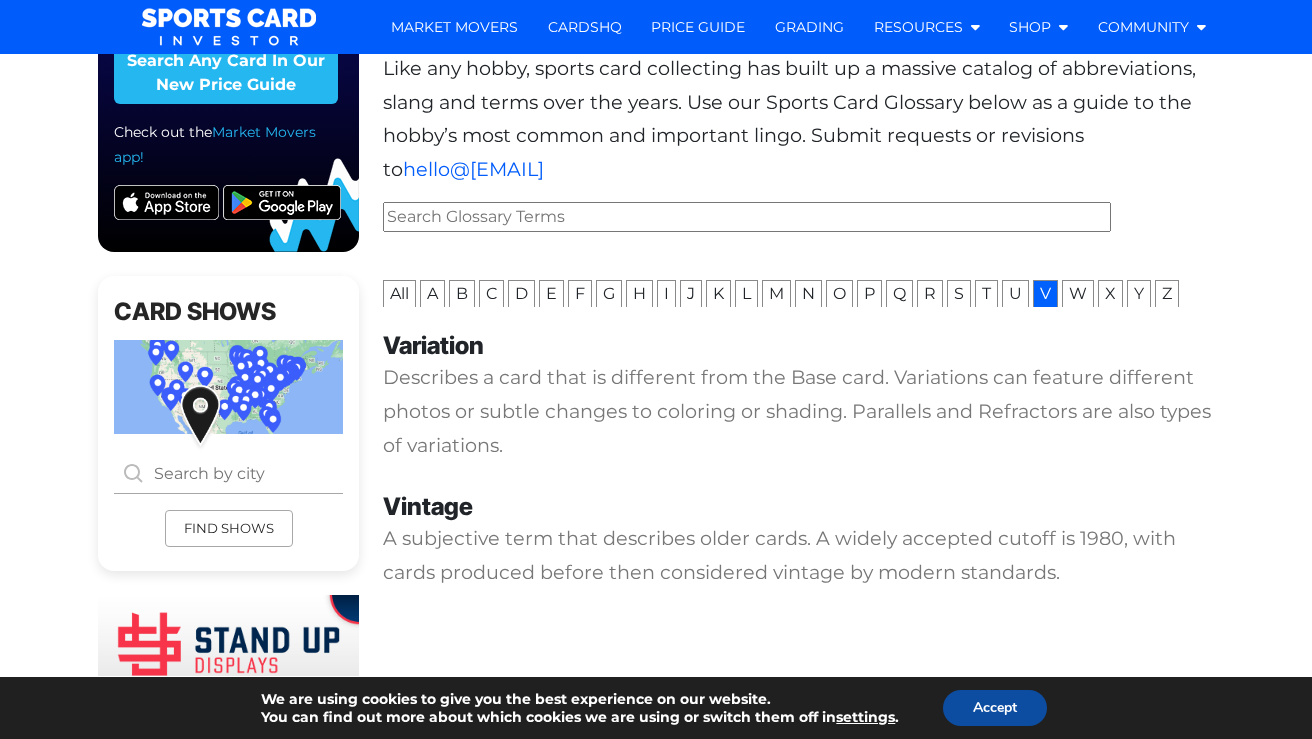 click on "U" at bounding box center [1015, 293] 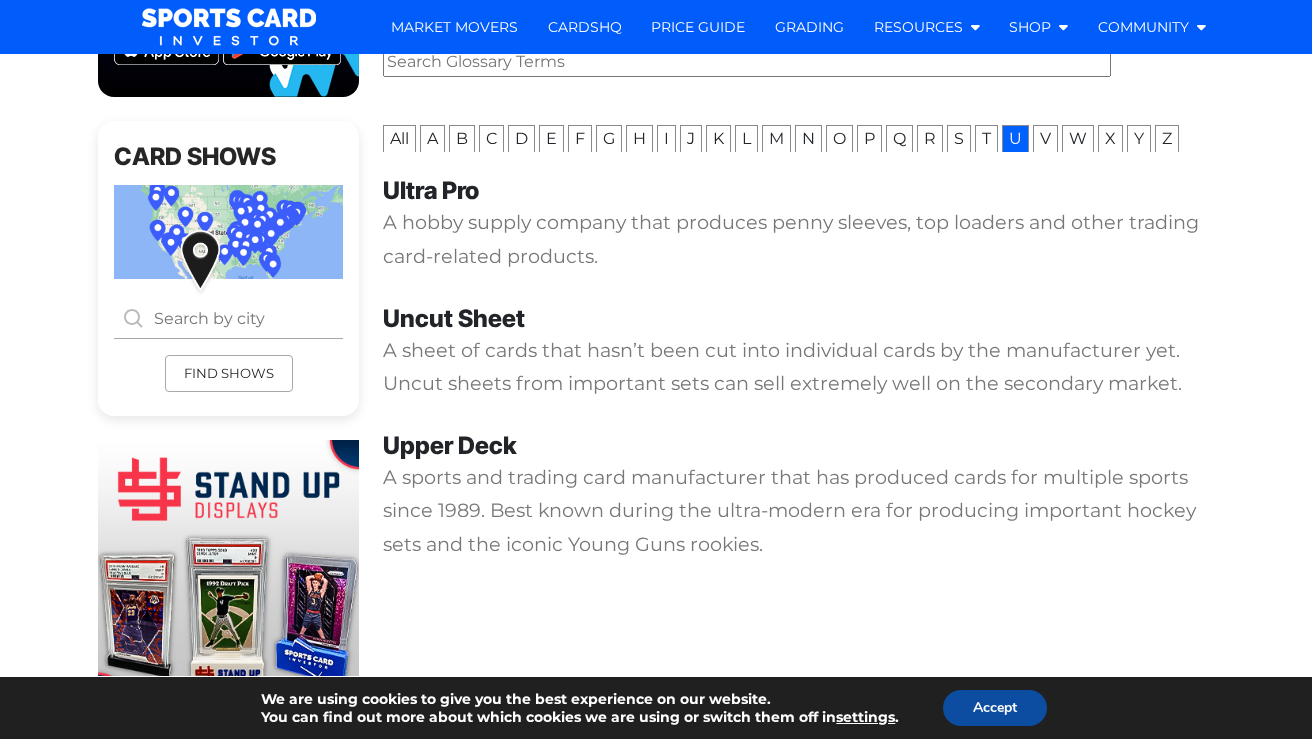 scroll, scrollTop: 282, scrollLeft: 0, axis: vertical 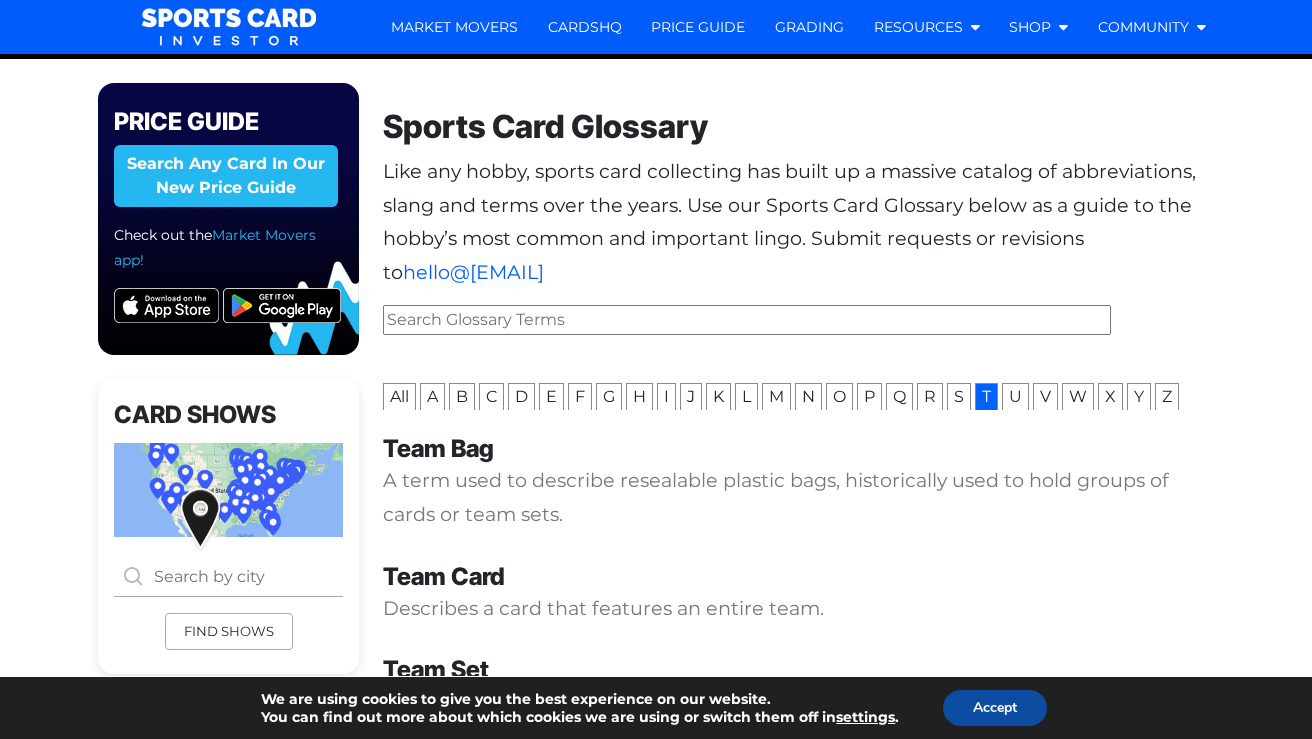 click on "S" at bounding box center (959, 396) 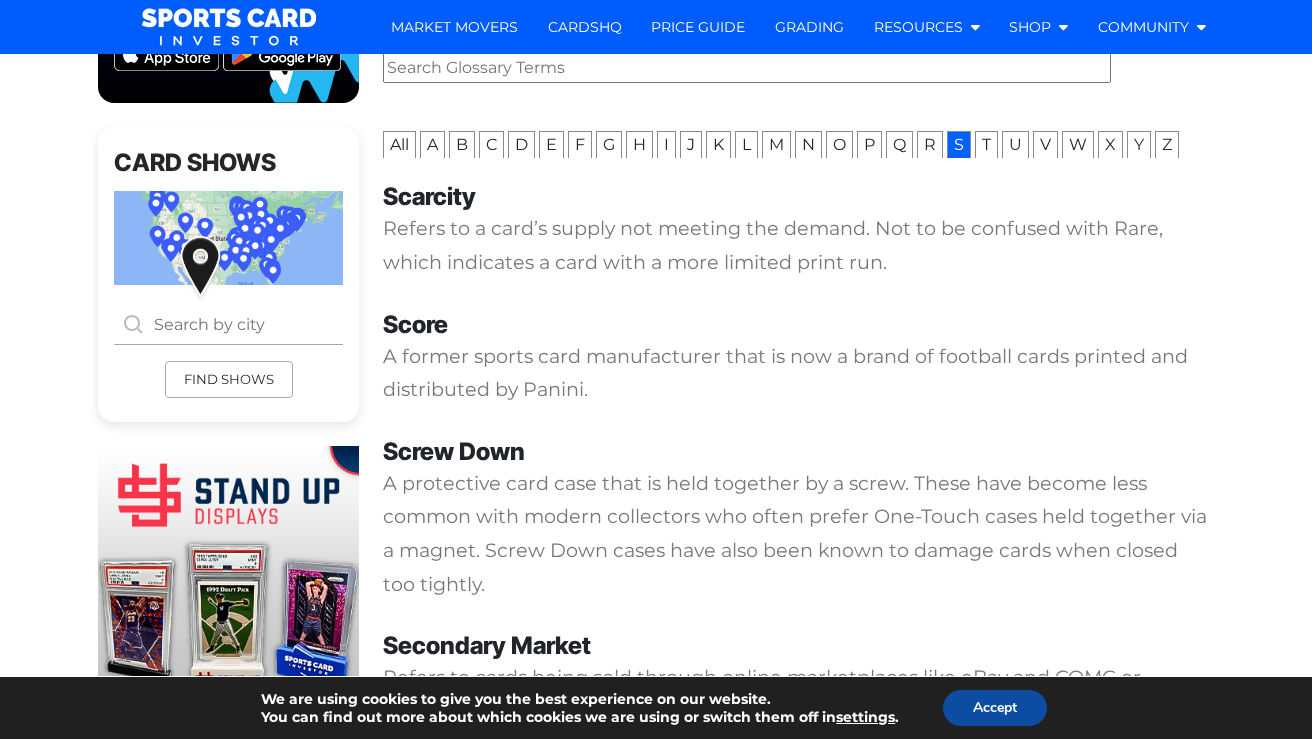 scroll, scrollTop: 196, scrollLeft: 0, axis: vertical 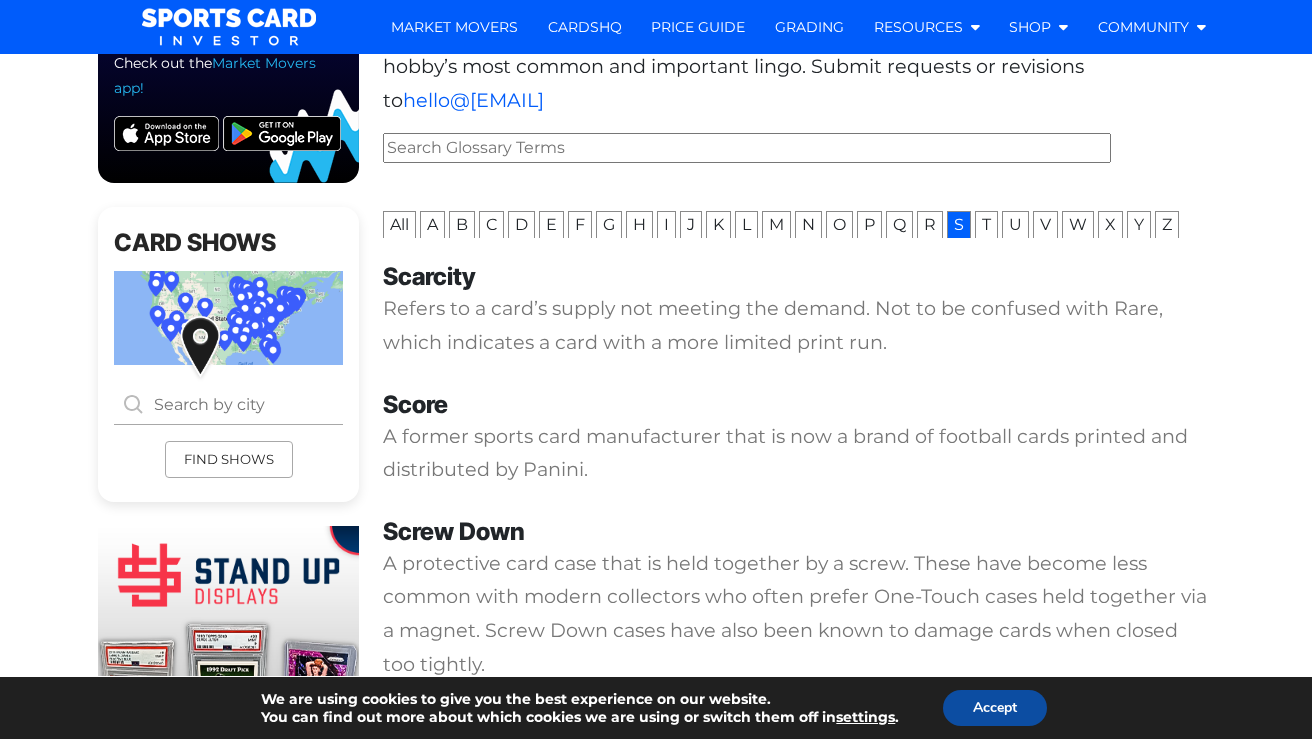 click on "R" at bounding box center [930, 224] 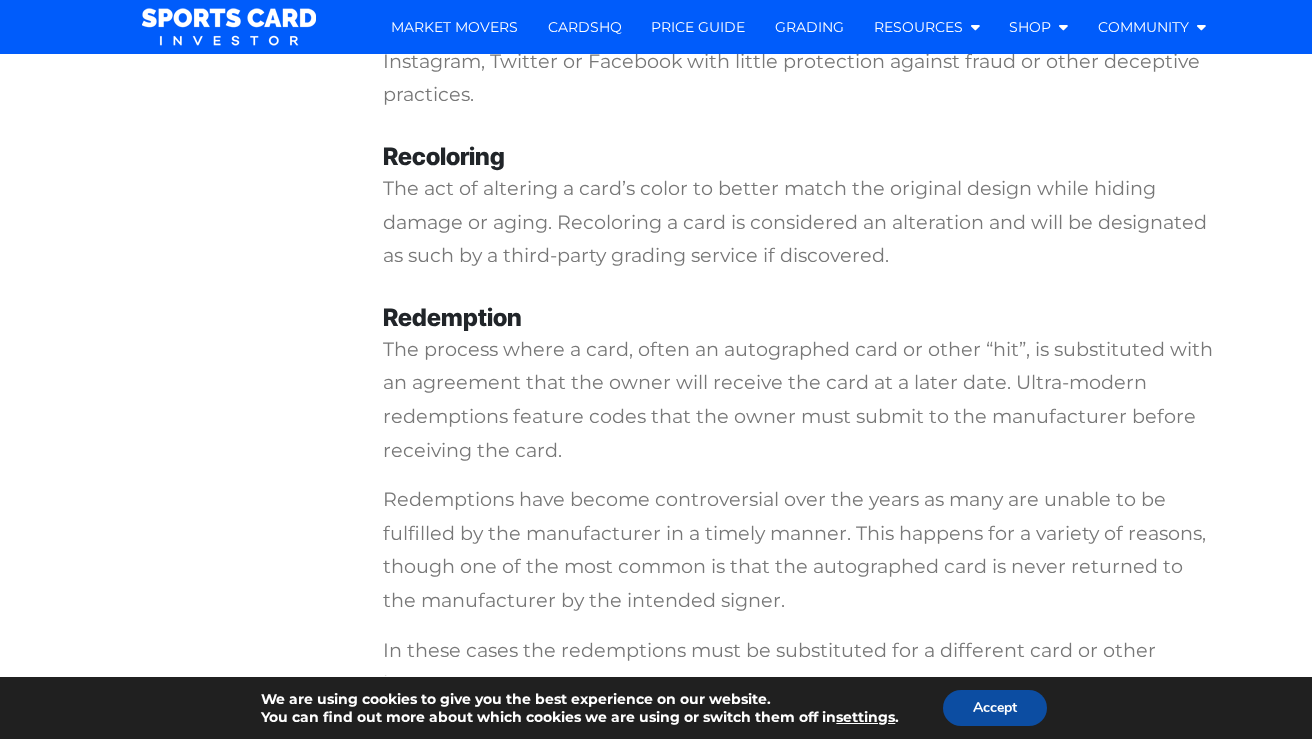 scroll, scrollTop: 1284, scrollLeft: 1, axis: both 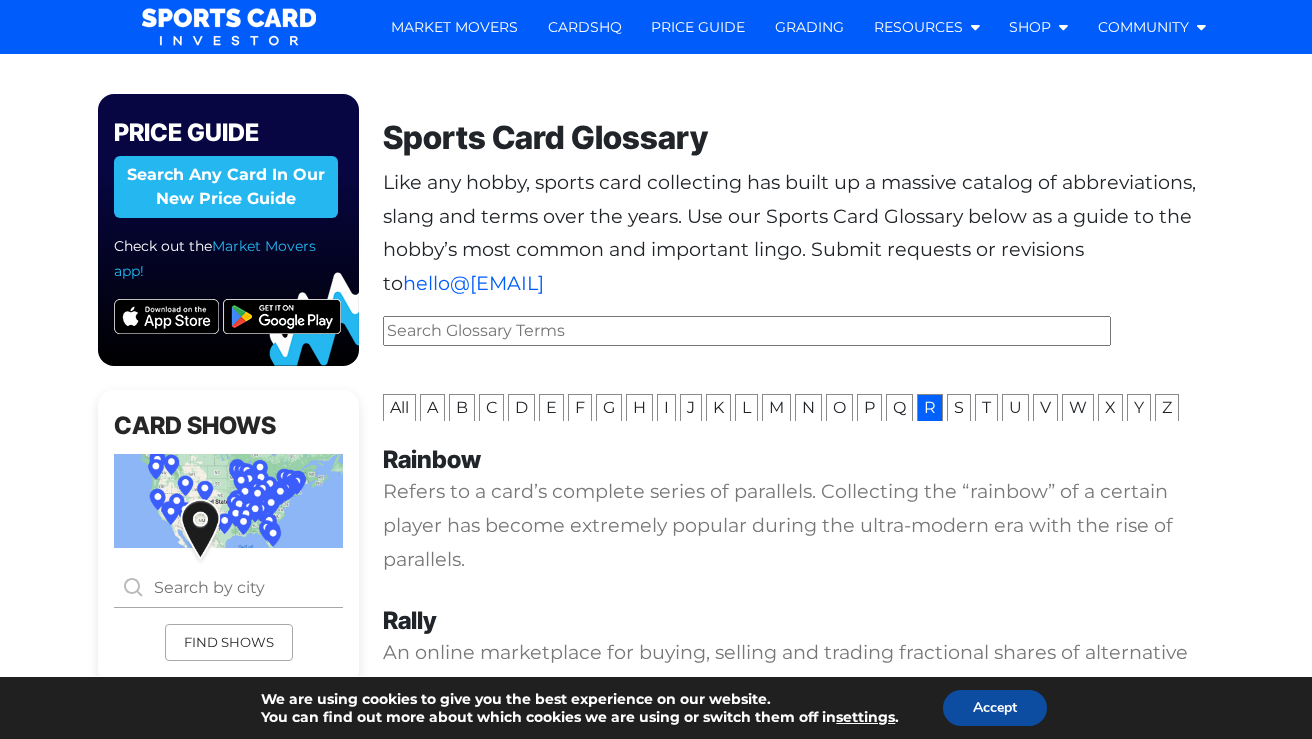 click on "Q" at bounding box center [899, 407] 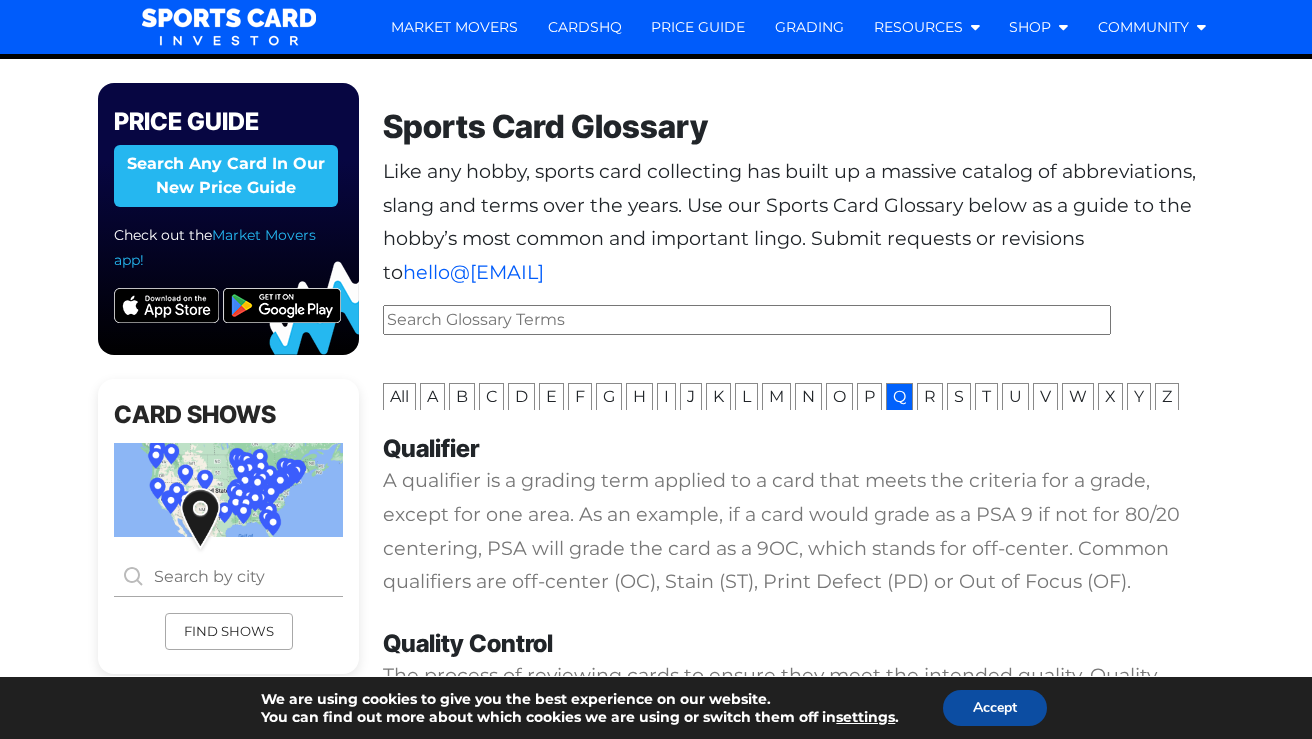 scroll, scrollTop: 0, scrollLeft: 0, axis: both 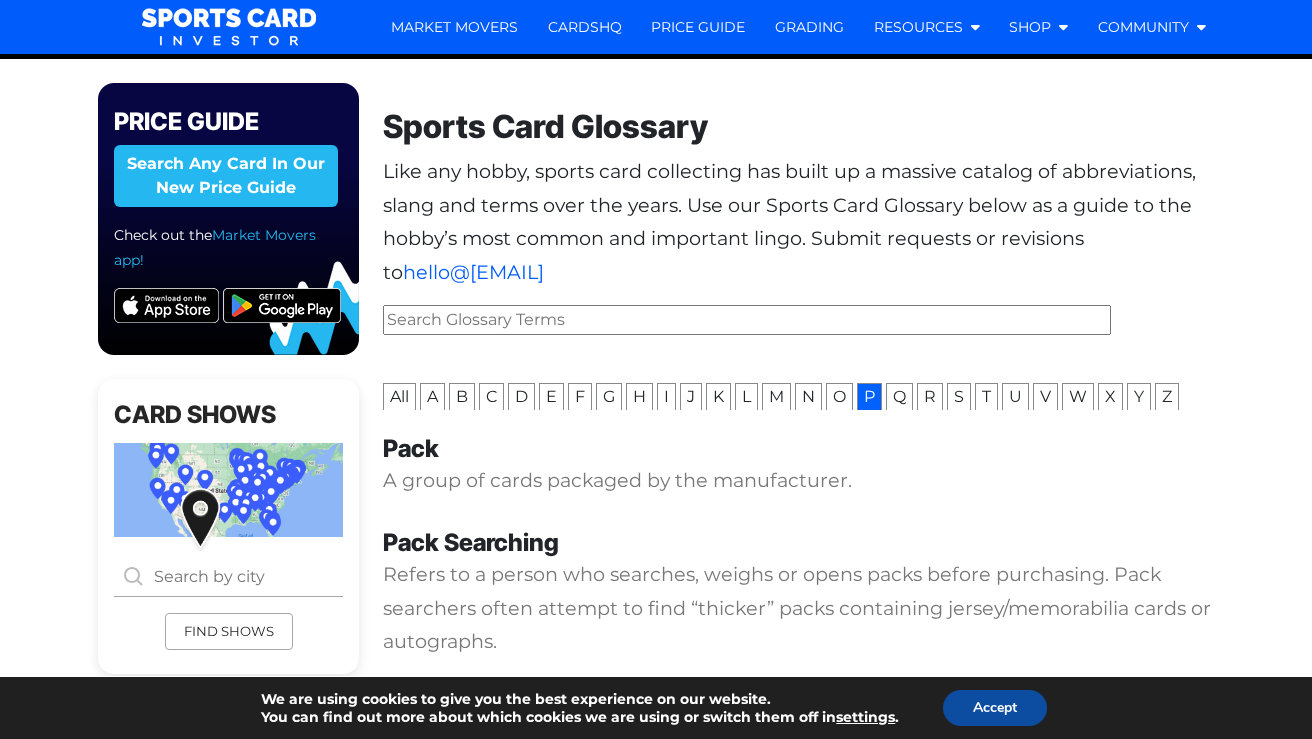 click on "O" at bounding box center [839, 396] 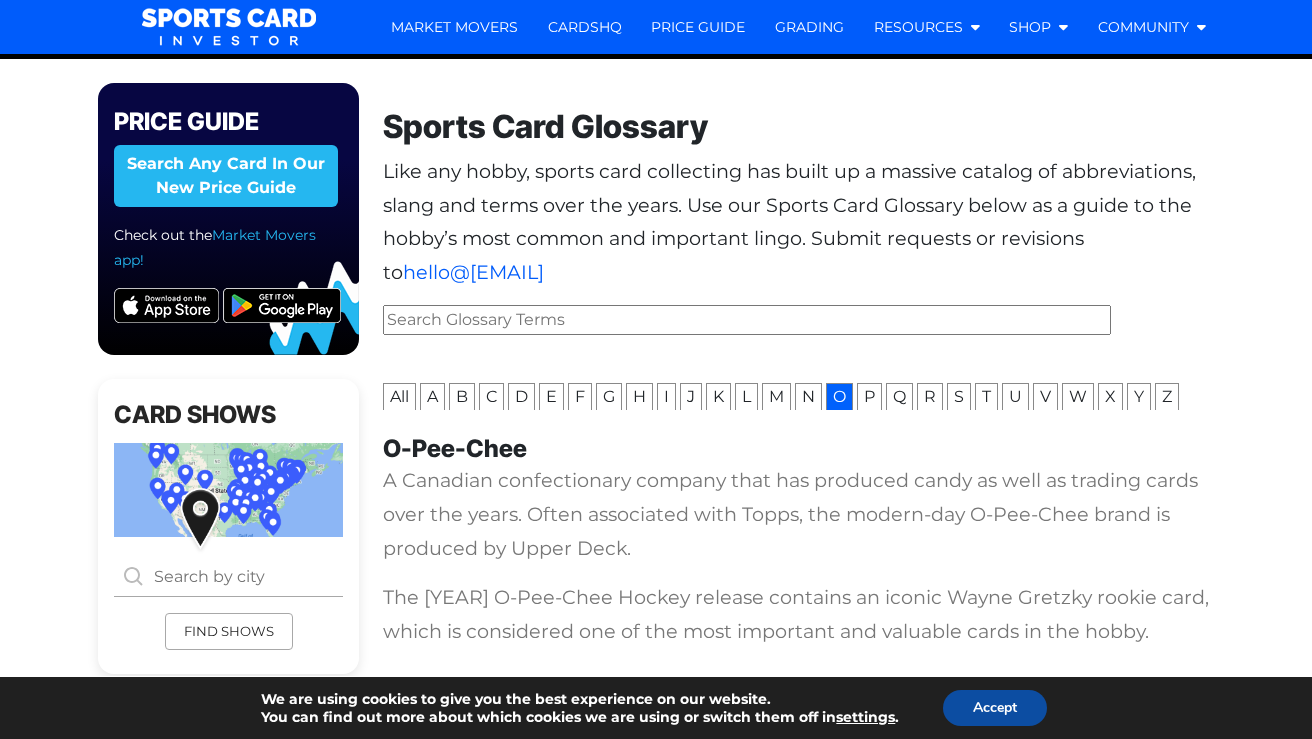 scroll, scrollTop: 0, scrollLeft: 0, axis: both 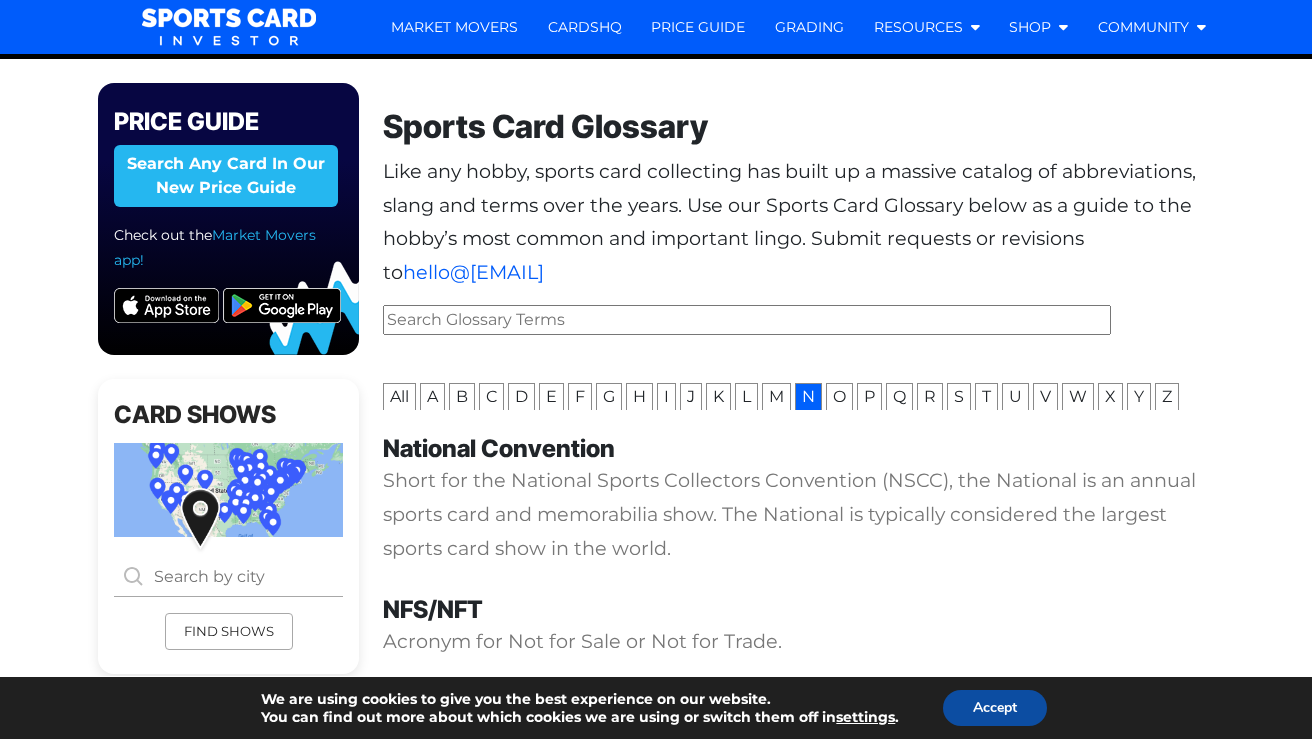 click on "M" at bounding box center (776, 396) 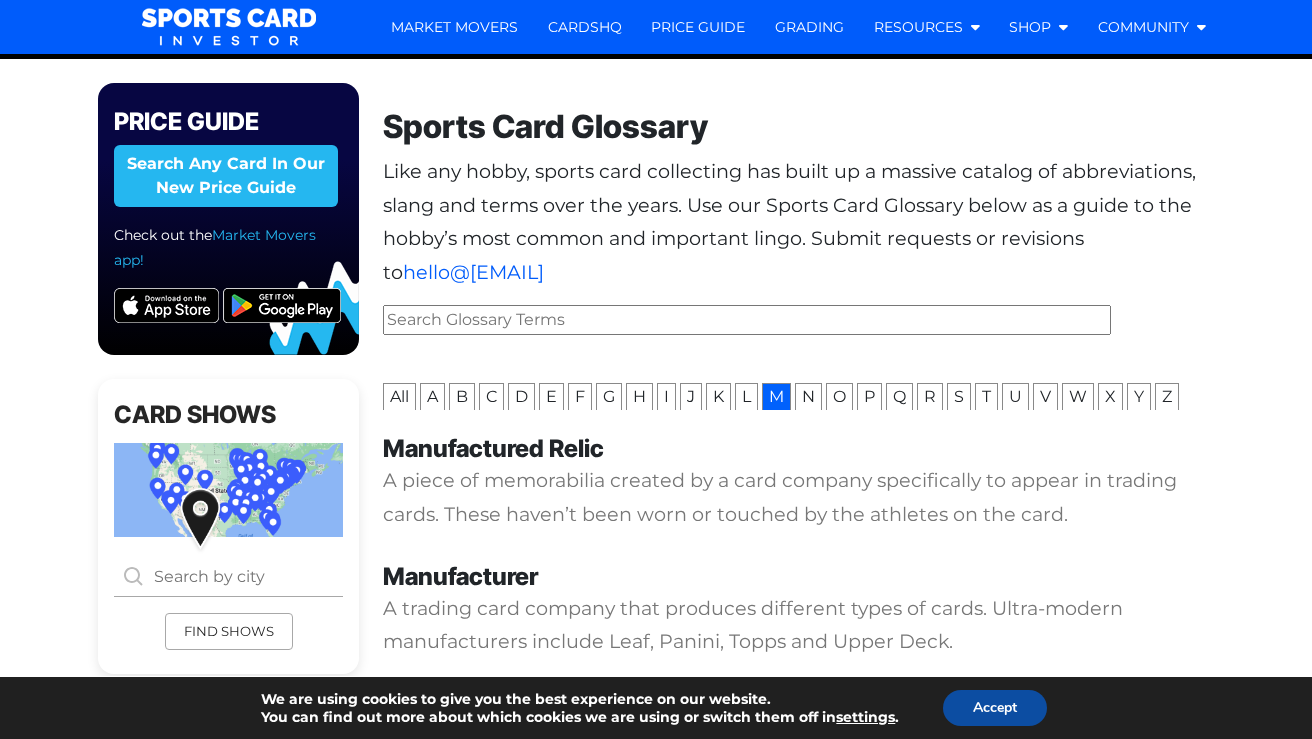 scroll, scrollTop: 0, scrollLeft: 0, axis: both 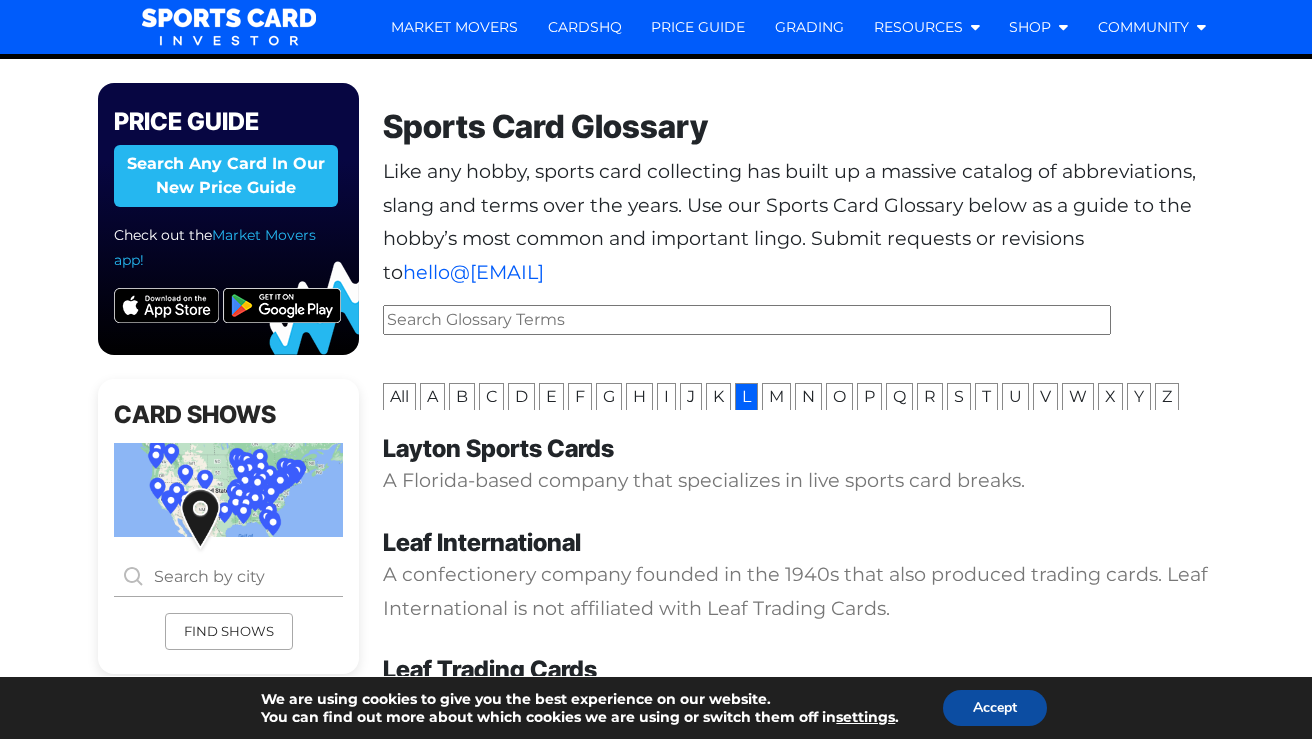 click on "K" at bounding box center [718, 396] 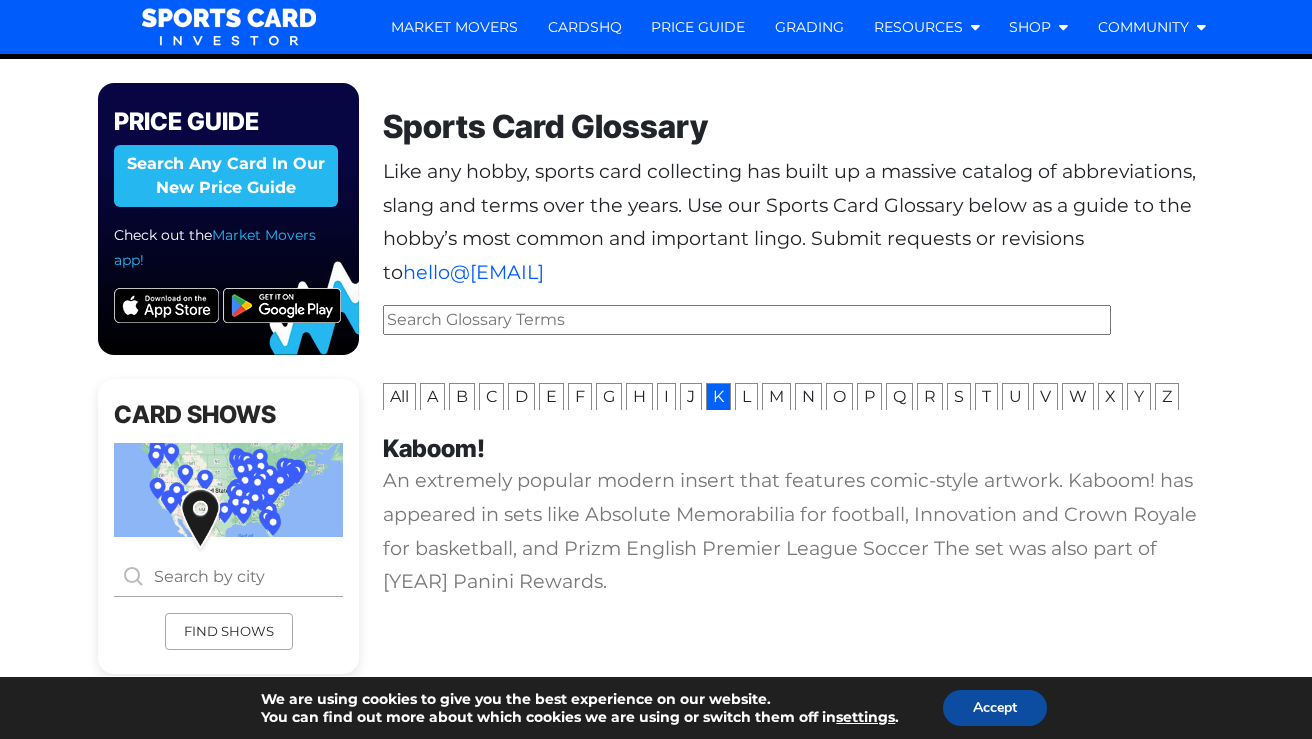 scroll, scrollTop: 0, scrollLeft: 0, axis: both 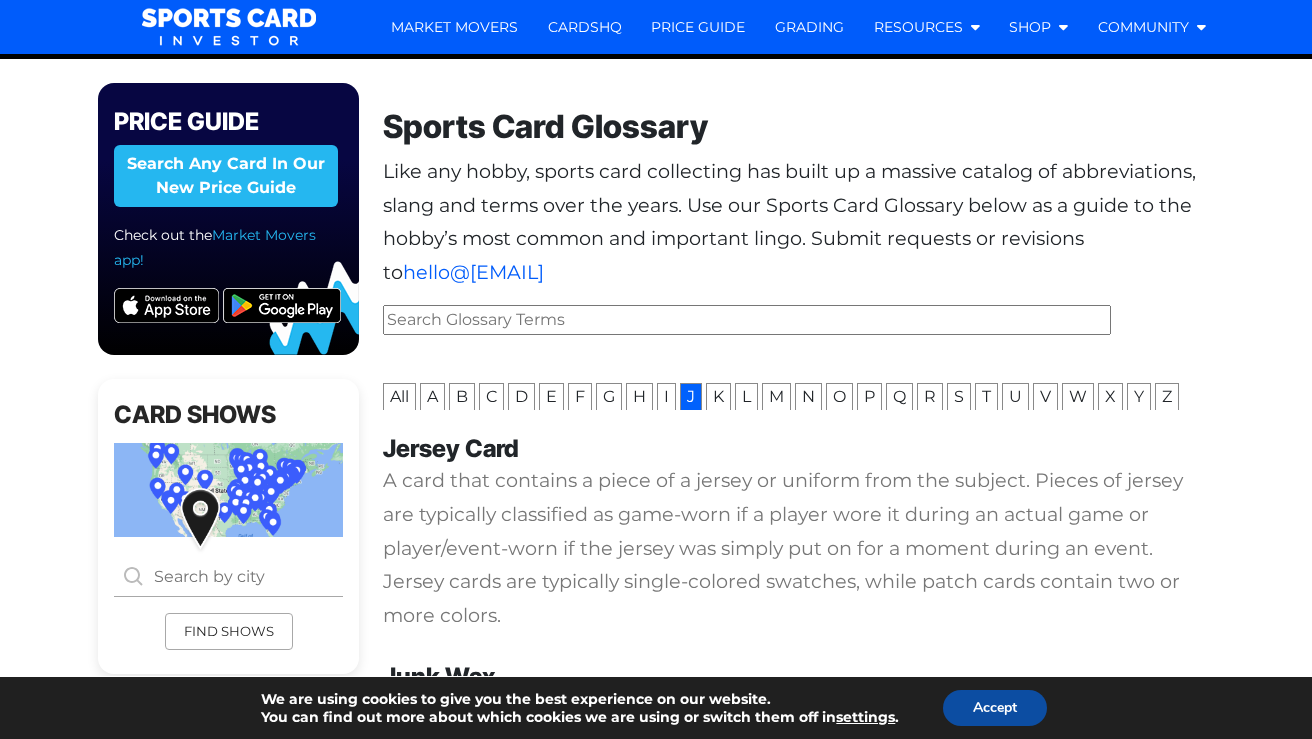 click on "I" at bounding box center (666, 396) 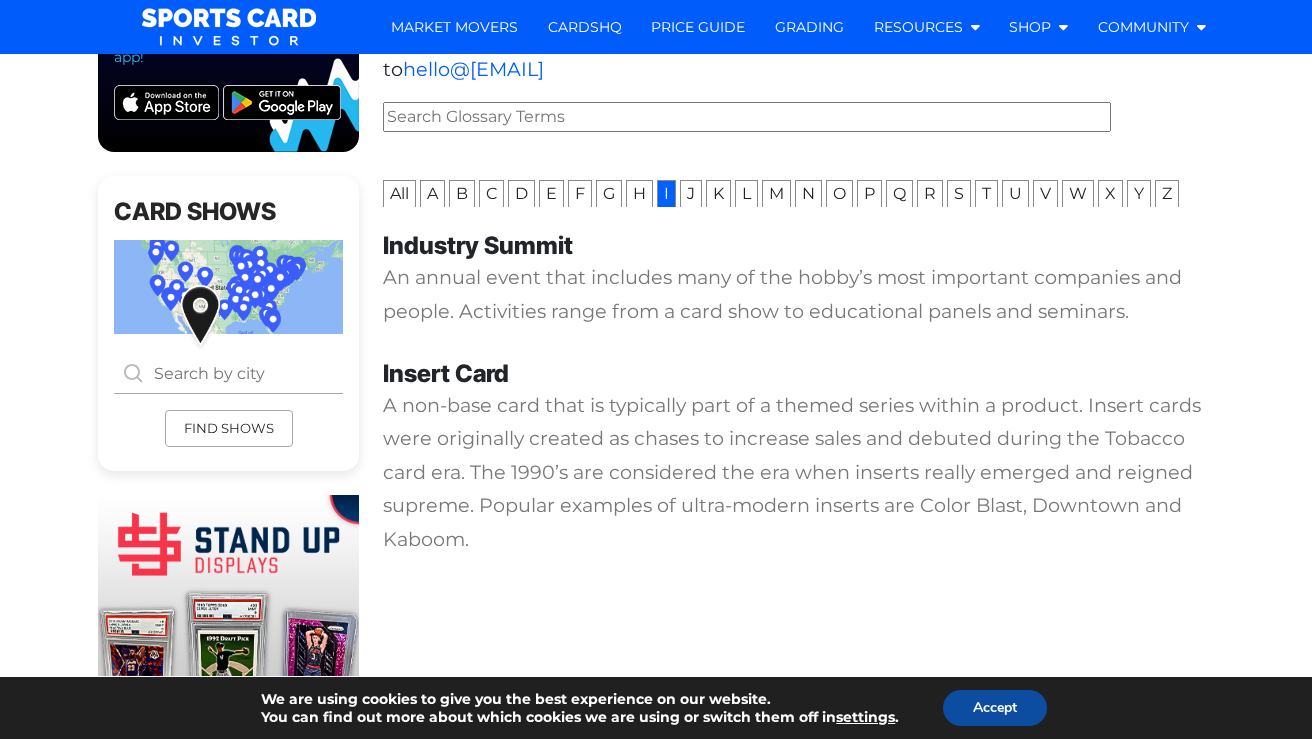 scroll, scrollTop: 221, scrollLeft: 0, axis: vertical 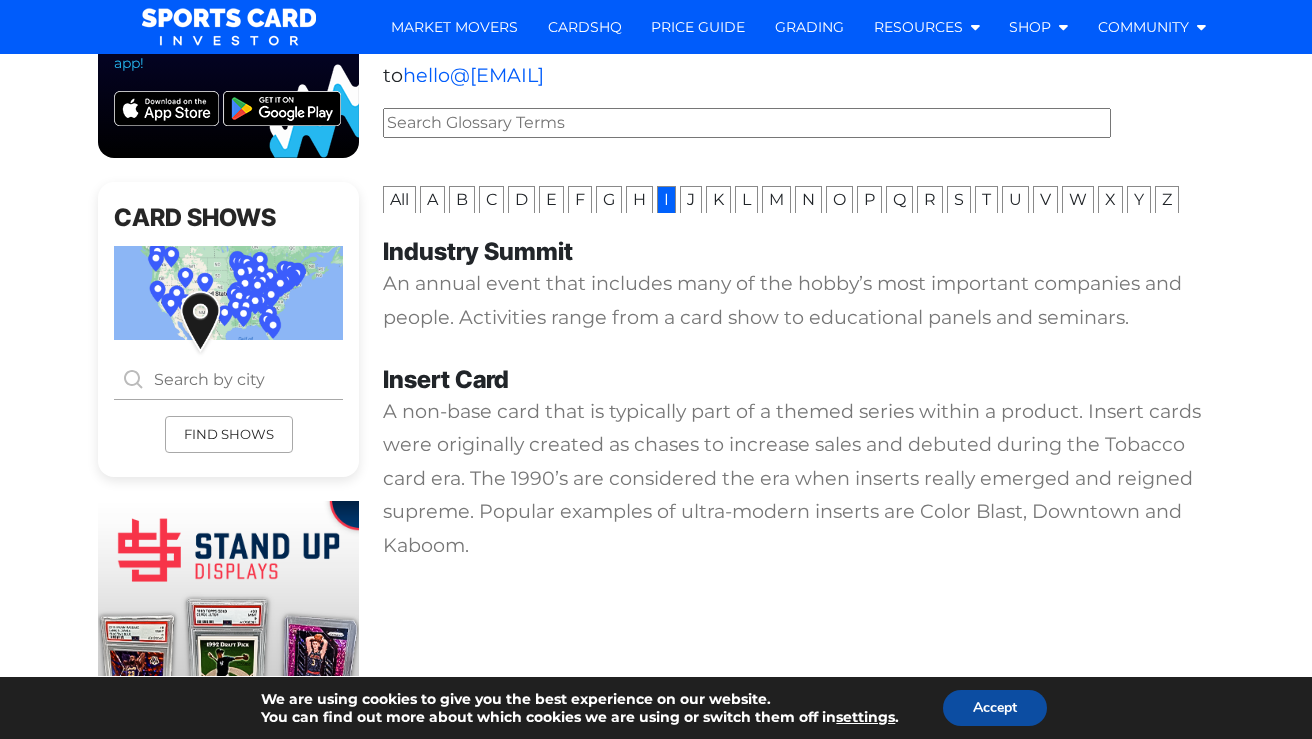 click on "H" at bounding box center [639, 199] 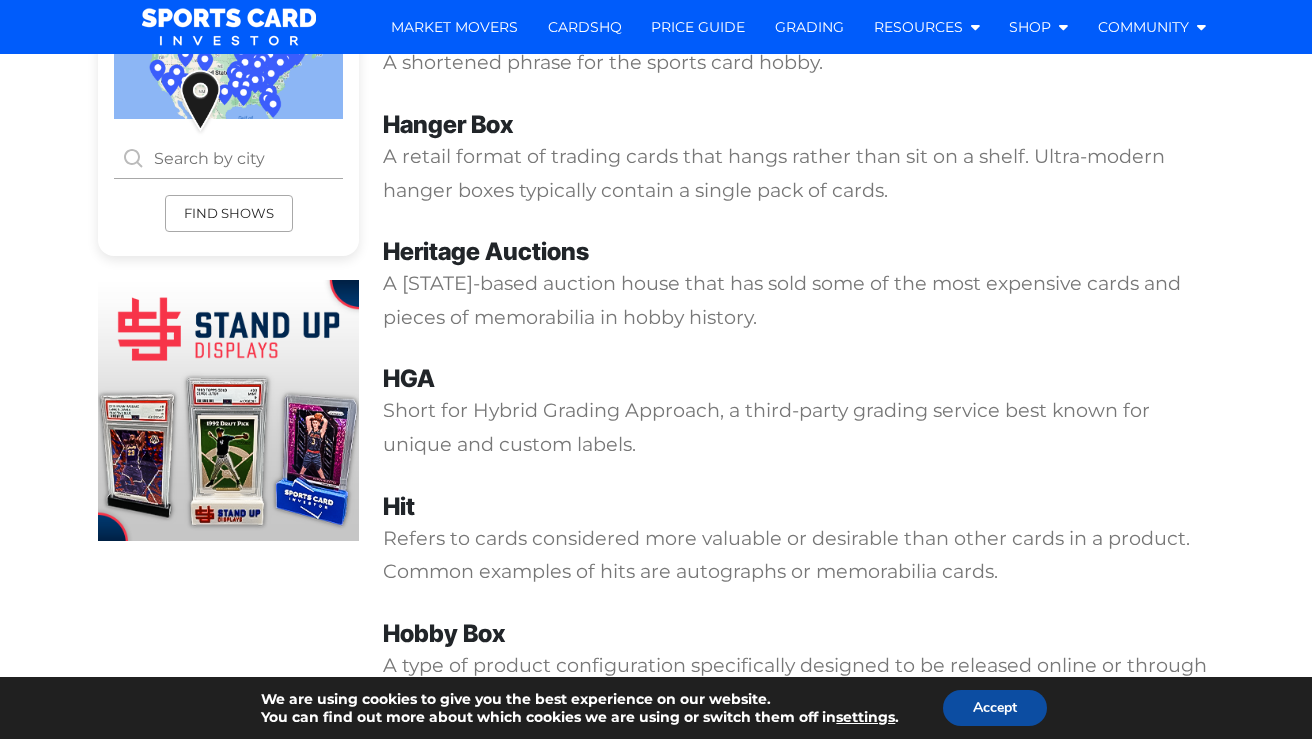 scroll, scrollTop: 455, scrollLeft: 1, axis: both 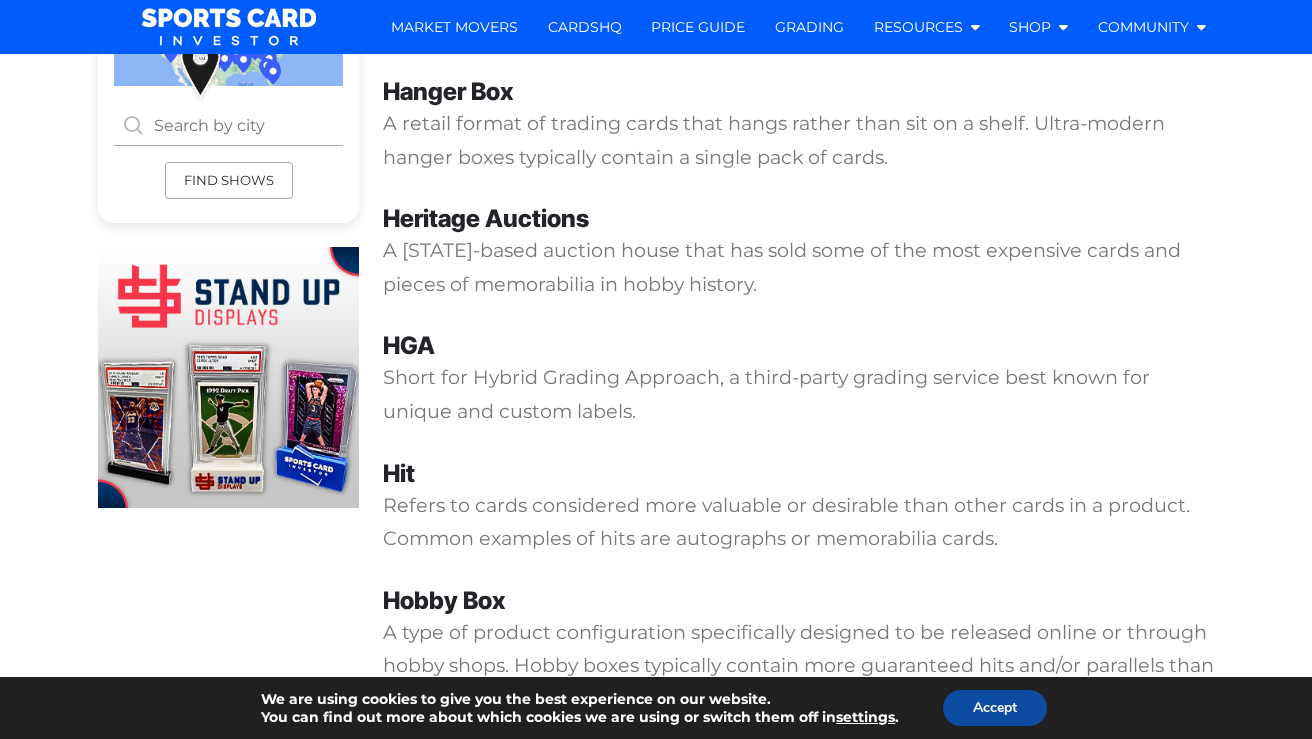 click on "(The) Hobby
A shortened phrase for the sports card hobby.
Hanger Box
A retail format of trading cards that hangs rather than sit on a shelf. Ultra-modern hanger boxes typically contain a single pack of cards.
Heritage Auctions
A [STATE]-based auction house that has sold some of the most expensive cards and pieces of memorabilia in hobby history.
HGA
Short for Hybrid Grading Approach, a third-party grading service best known for unique and custom labels.
Hit
Hobby Box
Hobby-Exclusive" at bounding box center [798, 493] 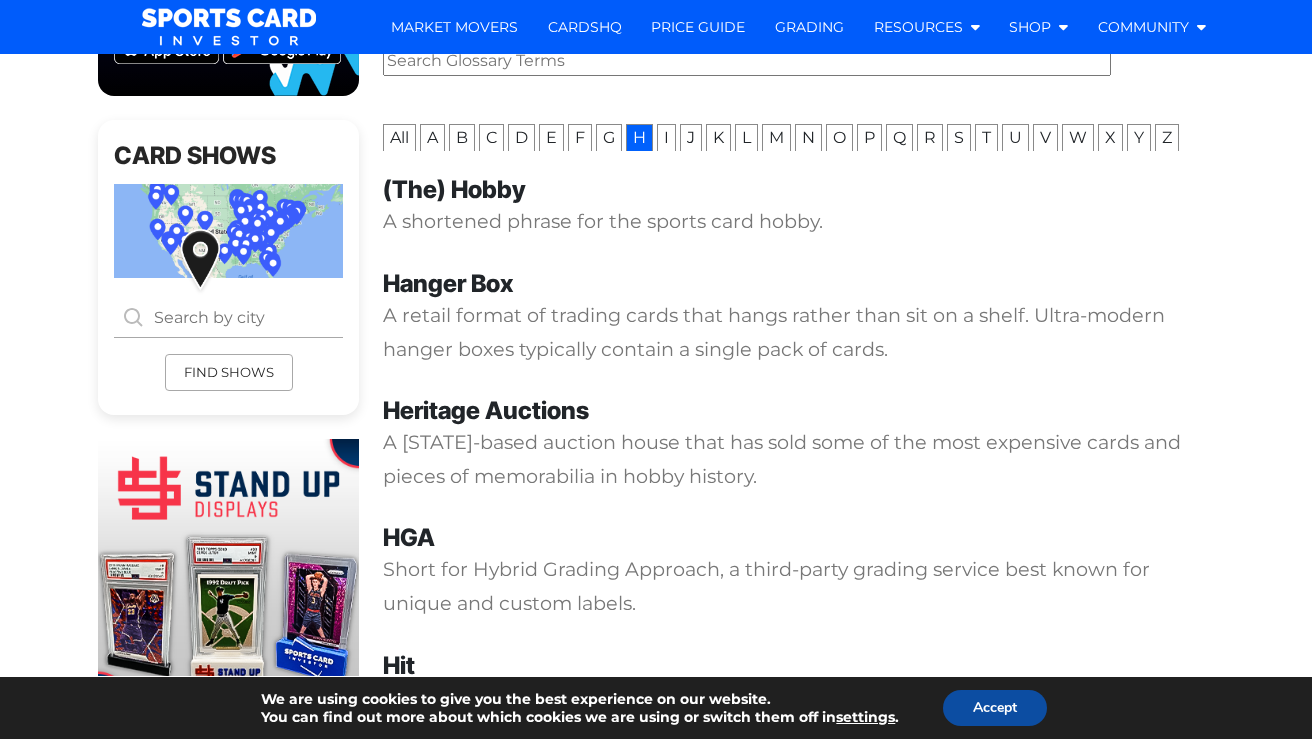 scroll, scrollTop: 265, scrollLeft: 0, axis: vertical 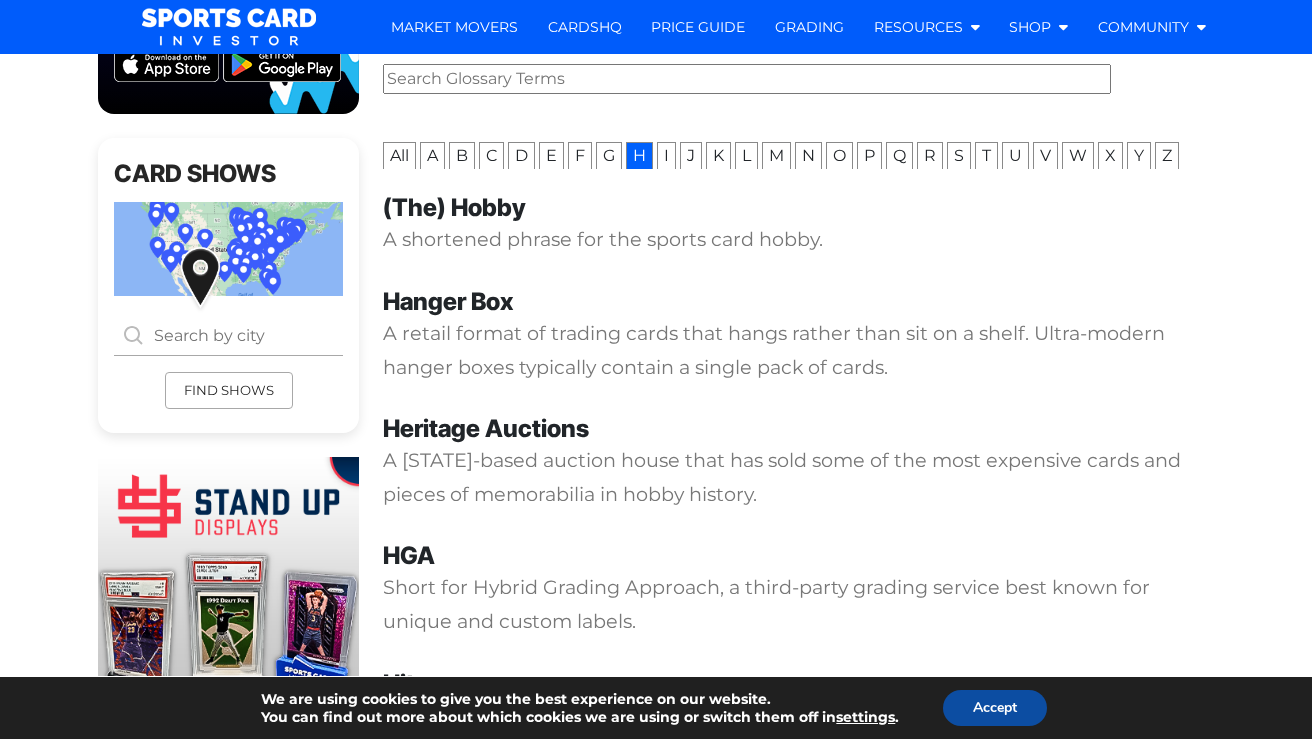 click on "G" at bounding box center (609, 155) 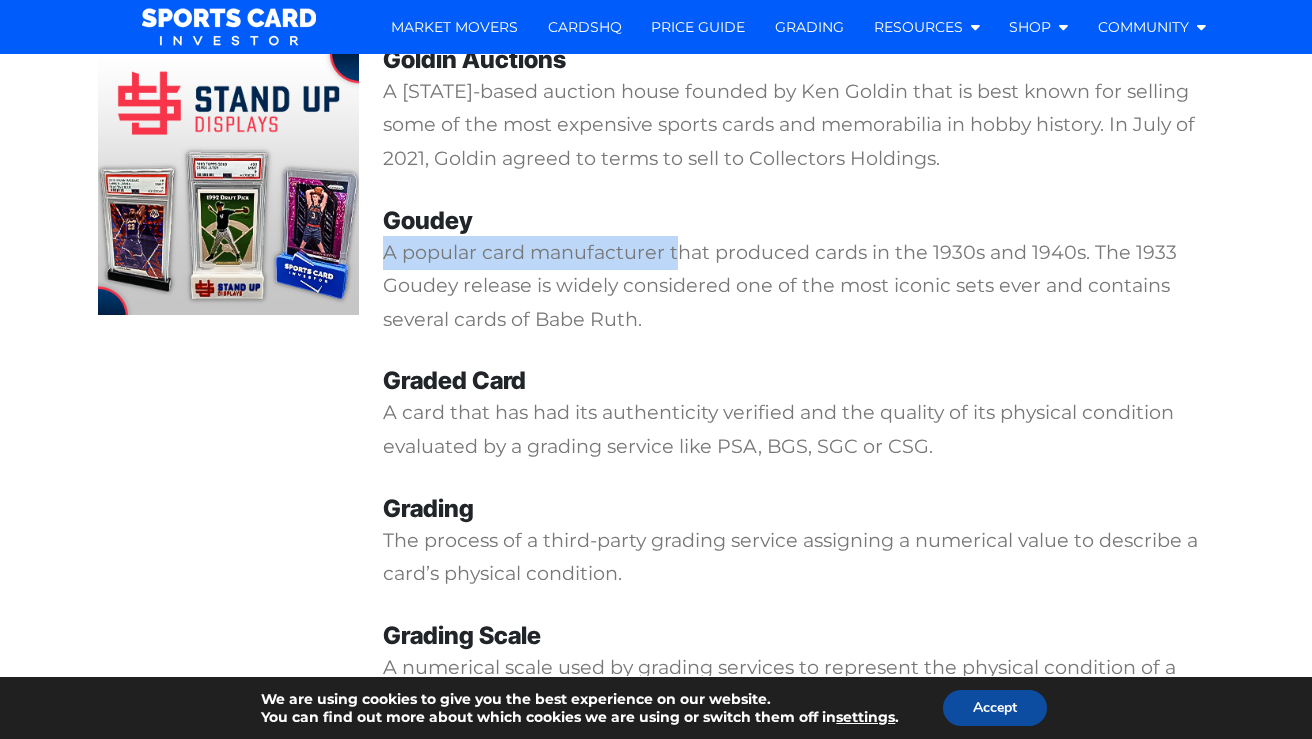 drag, startPoint x: 674, startPoint y: 227, endPoint x: 681, endPoint y: 265, distance: 38.63936 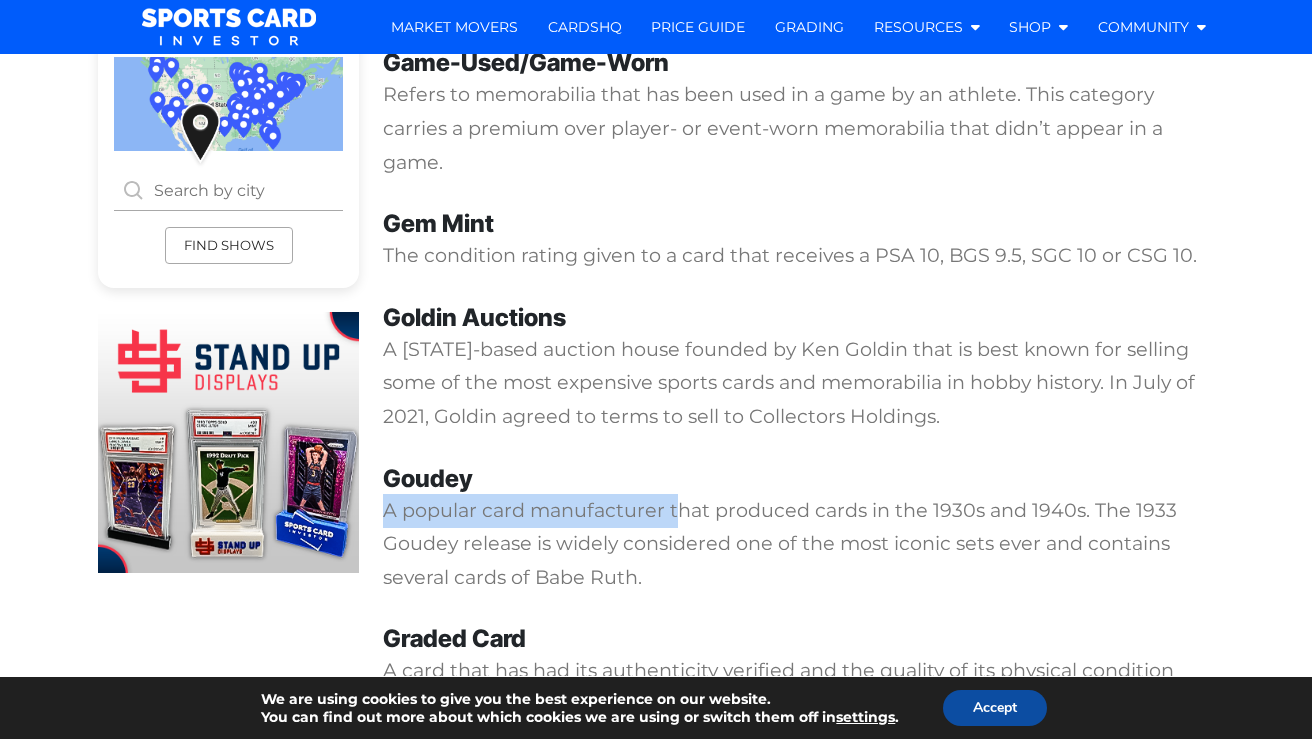 scroll, scrollTop: 412, scrollLeft: 0, axis: vertical 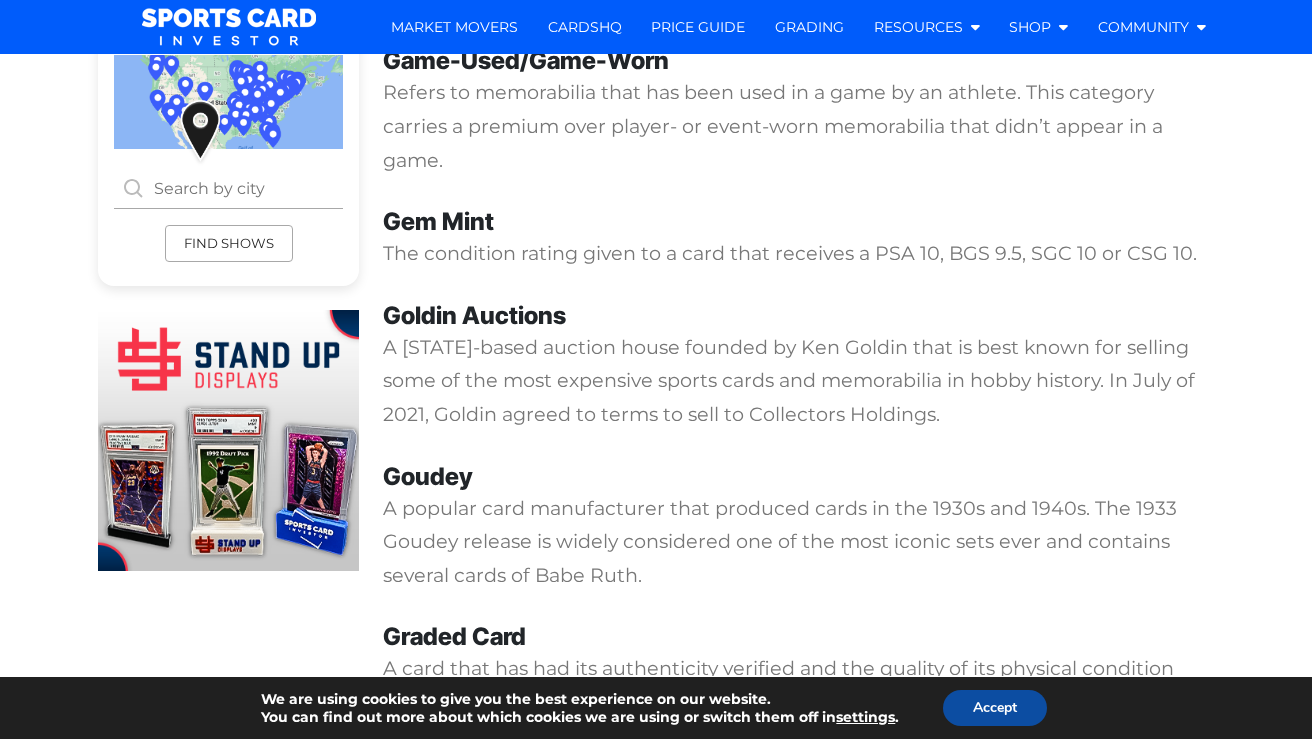 click on "Game-Used/Game-Worn
Refers to memorabilia that has been used in a game by an athlete. This category carries a premium over player- or event-worn memorabilia that didn’t appear in a game.
Gem Mint
The condition rating given to a card that receives a PSA 10, BGS 9.5, SGC 10 or CSG 10.
Goldin Auctions
A New Jersey-based auction house founded by Ken Goldin that is best known for selling some of the most expensive sports cards and memorabilia in hobby history. In July of 2021, Goldin agreed to terms to sell to Collectors Holdings.
Goudey
Graded Card" at bounding box center [798, 784] 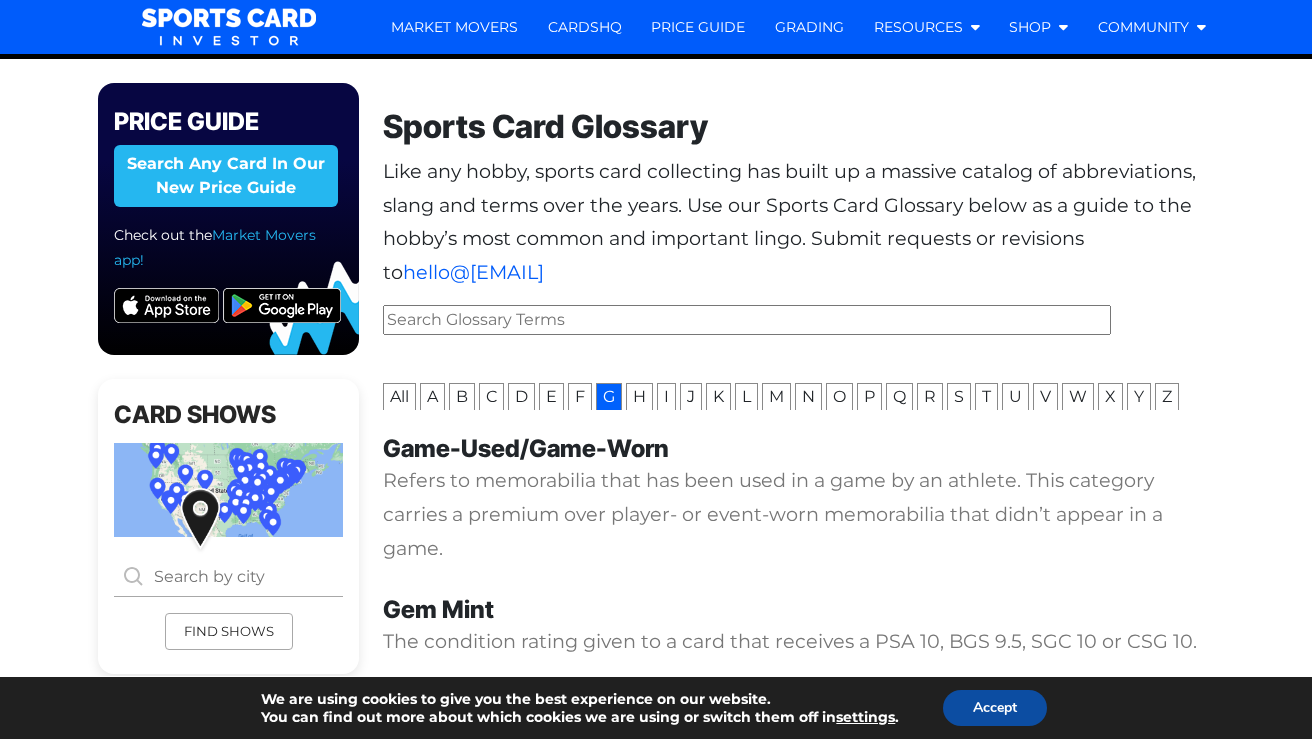 scroll, scrollTop: 0, scrollLeft: 0, axis: both 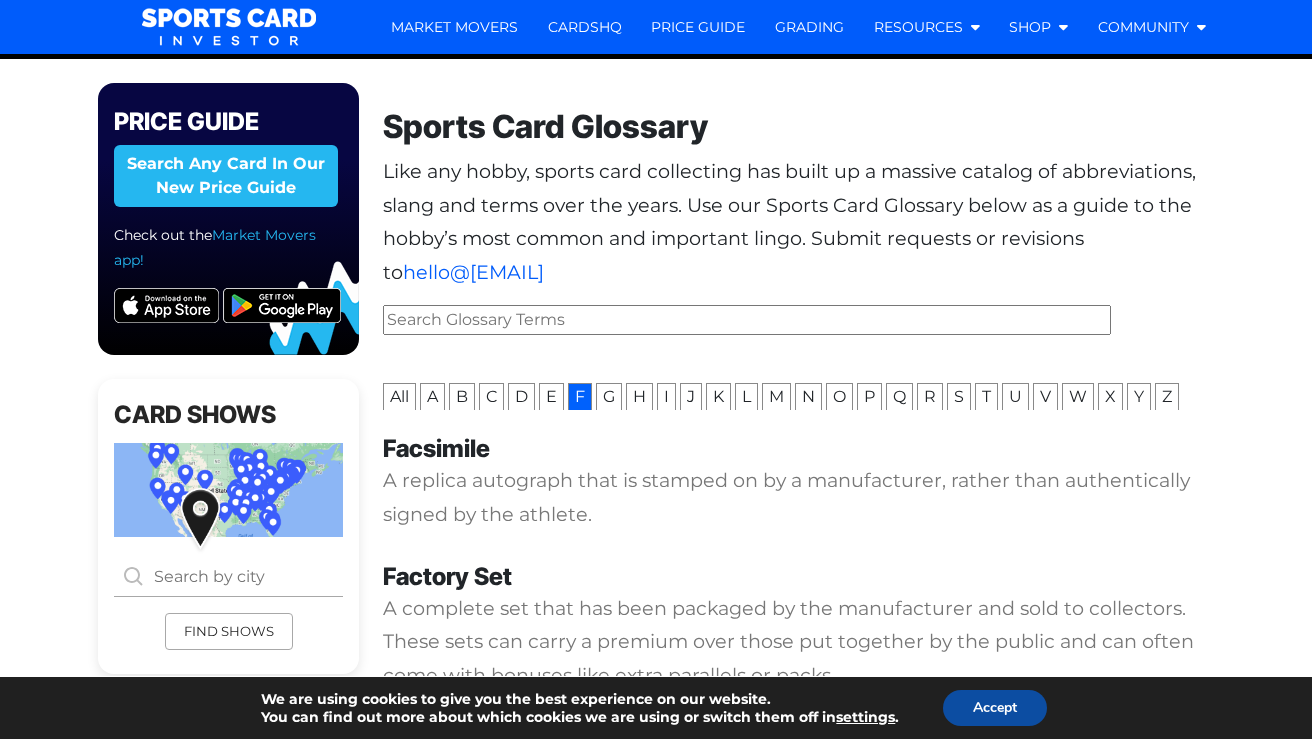 click on "E" at bounding box center [551, 396] 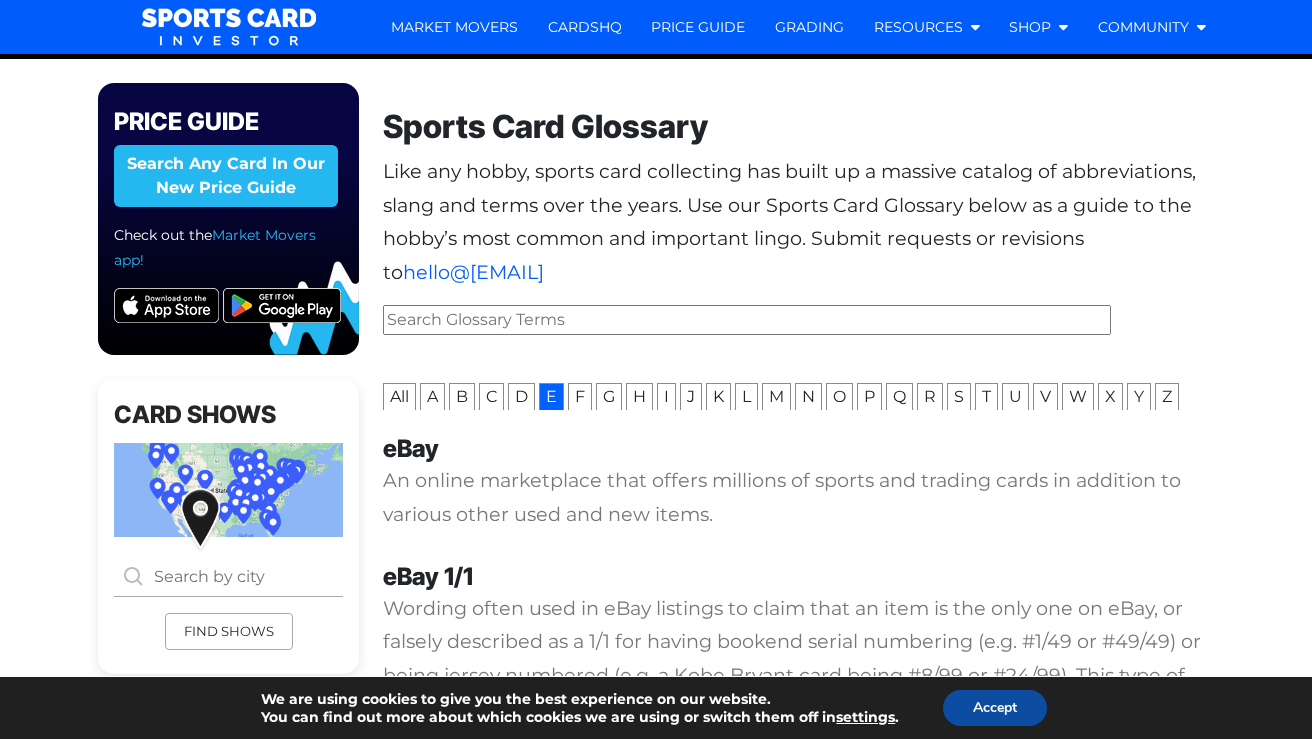 scroll, scrollTop: 0, scrollLeft: 0, axis: both 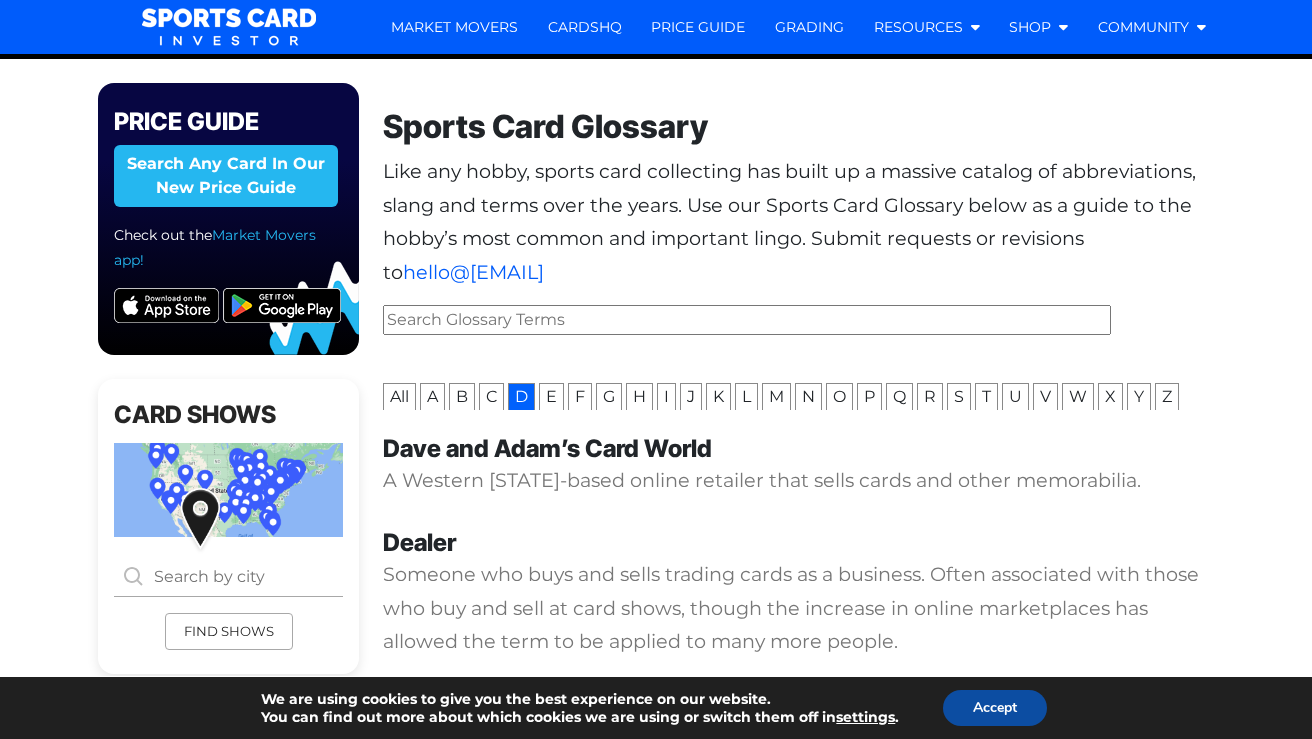 click on "C" at bounding box center [491, 396] 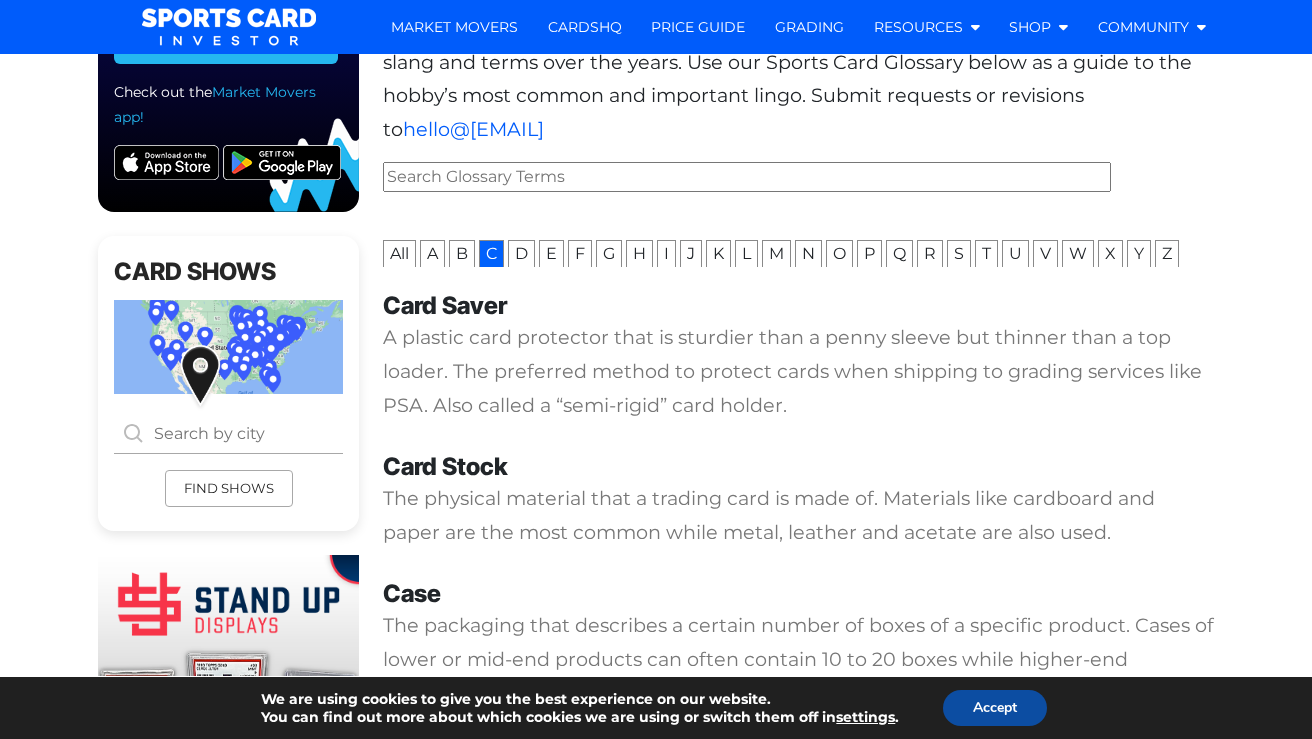 scroll, scrollTop: 161, scrollLeft: 0, axis: vertical 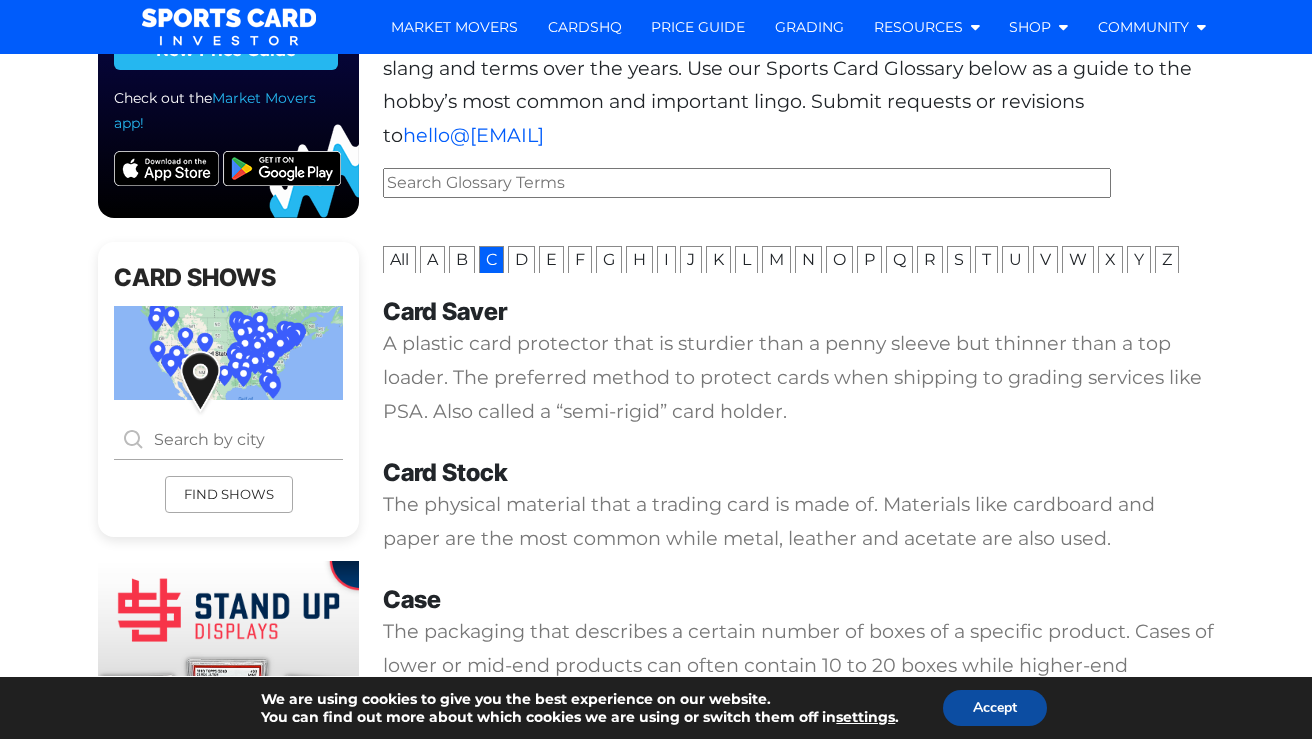 click on "B" at bounding box center [462, 259] 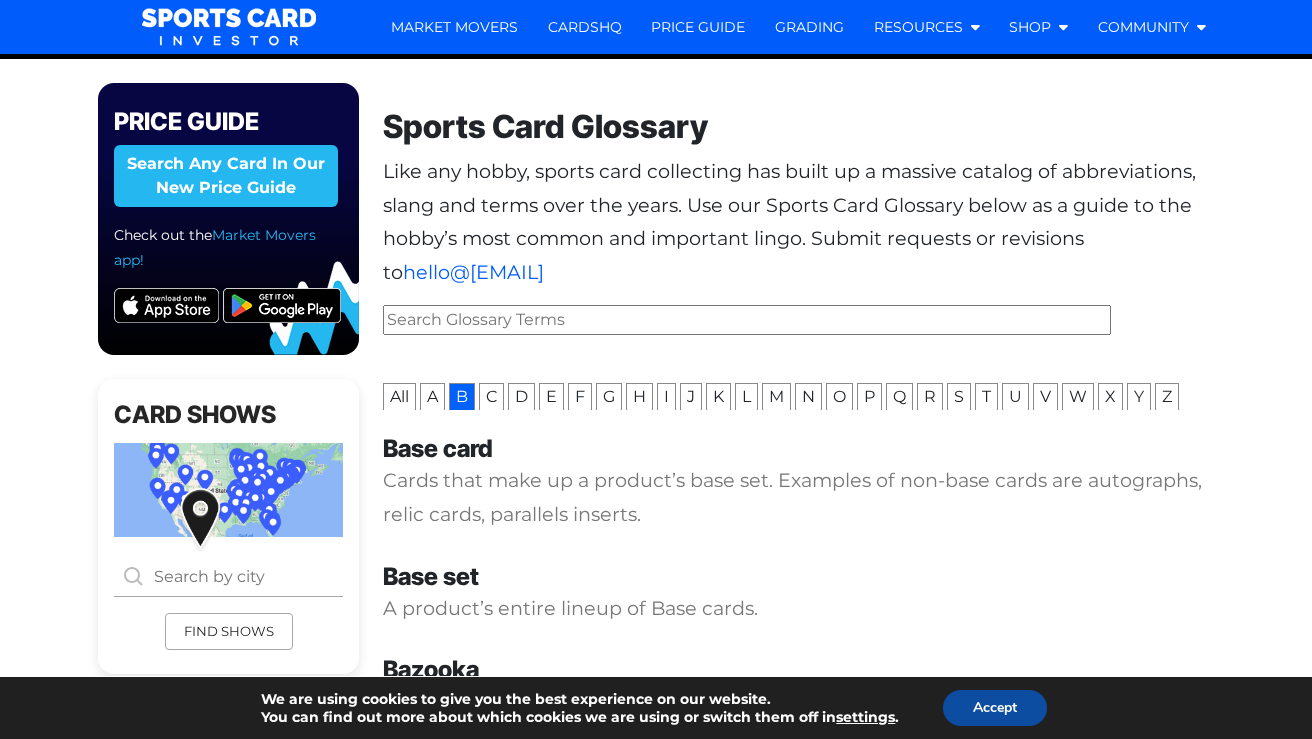 scroll, scrollTop: 0, scrollLeft: 0, axis: both 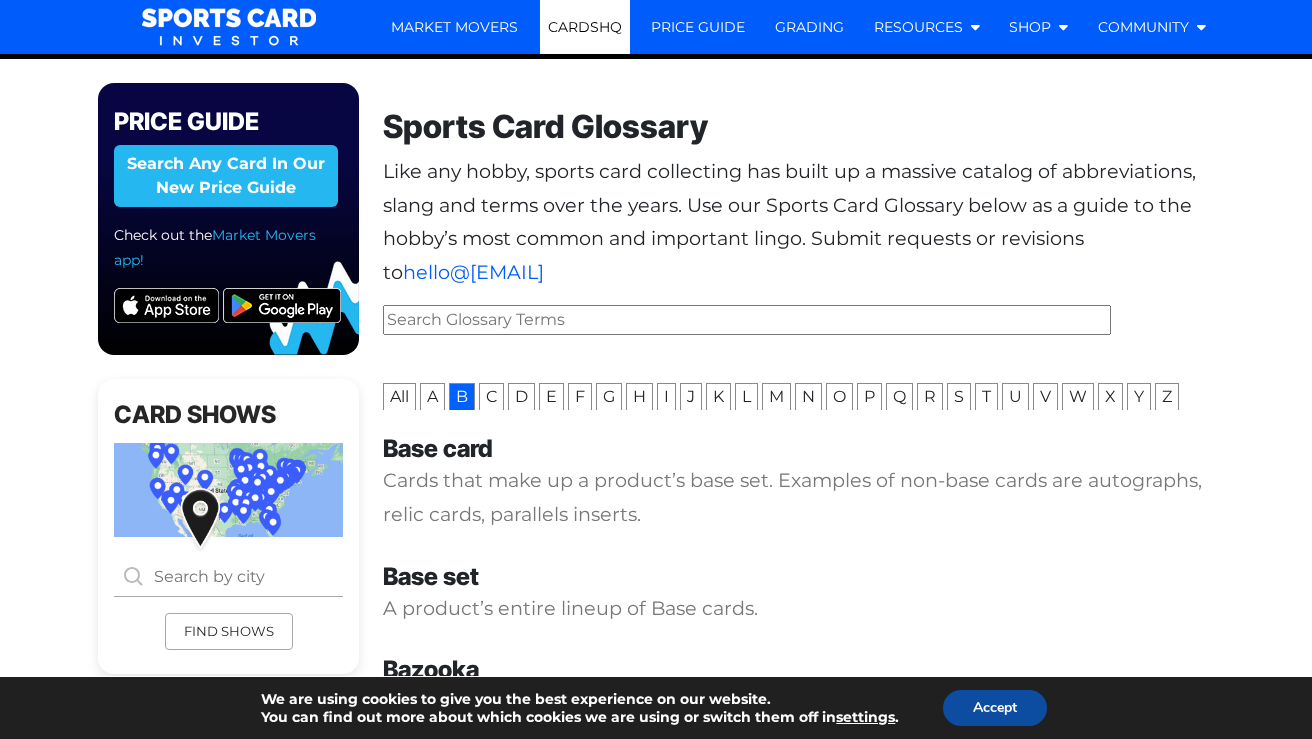 click on "CardsHQ" at bounding box center (585, 27) 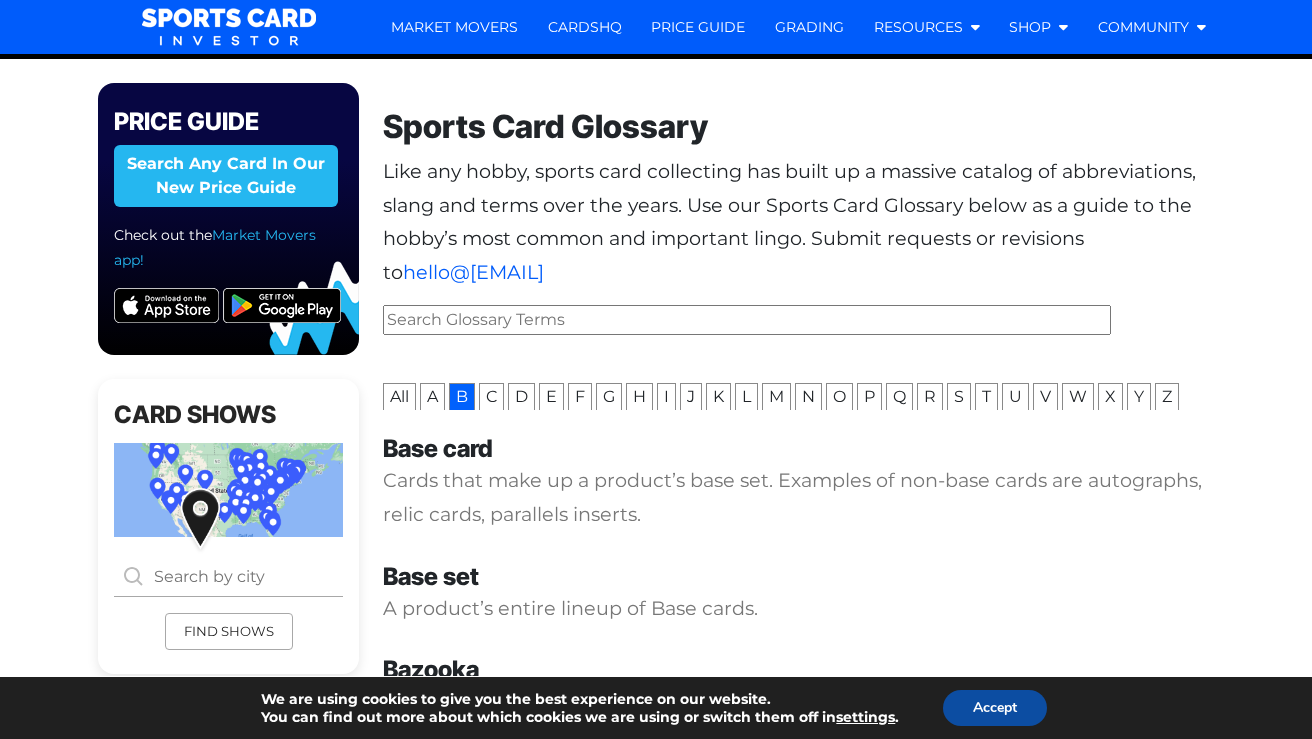 click on "Sports Card Glossary
Like any hobby, sports card collecting has built up a massive catalog of abbreviations, slang and terms over the years. Use our Sports Card Glossary below as a guide to the hobby’s most common and important lingo. Submit requests or revisions to  [EMAIL]
All A B C D E F G H I J K L M N O P Q R S T U V W X Y Z
(The) Hobby
A shortened phrase for the sports card hobby.
Acetate
A transparent plastic sometimes used in the making of cards rather than traditional paper card stock. While popular among many collectors, acetate cards have been known to suffer from discoloration over the years.
Airbrush" at bounding box center (798, 1551) 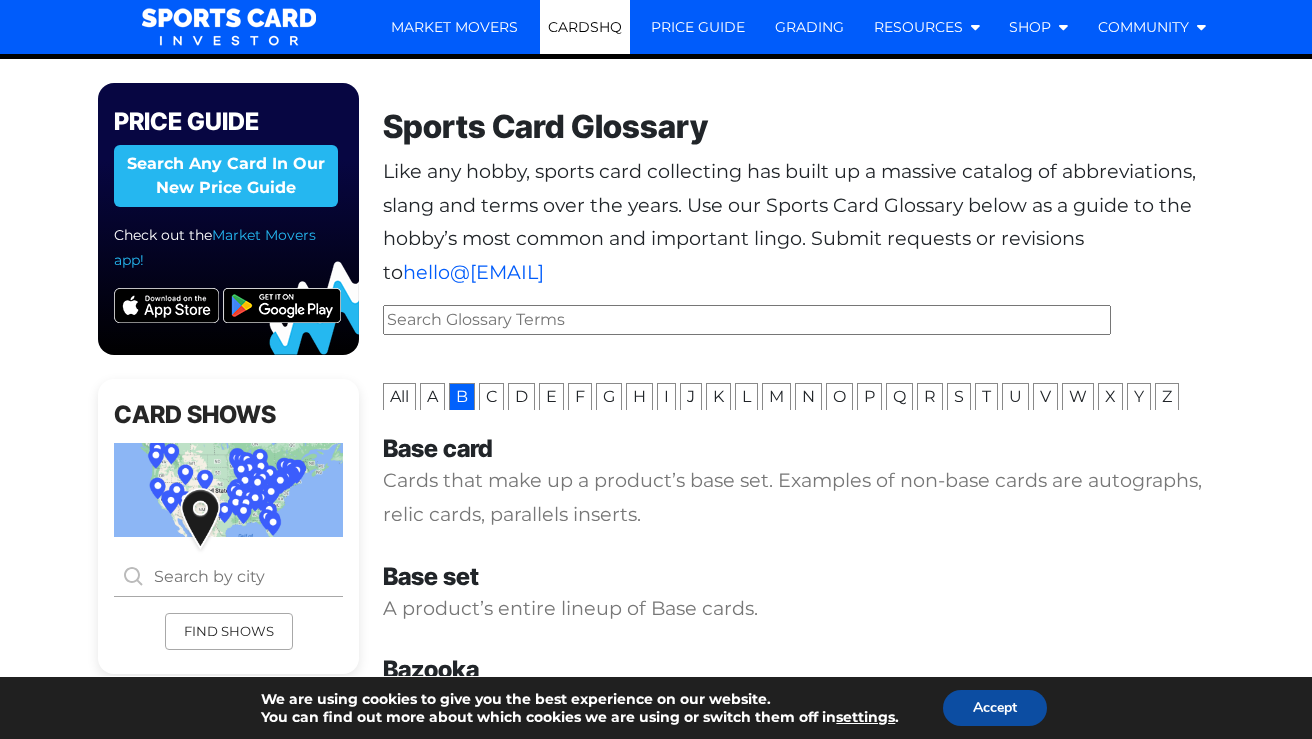click on "CardsHQ" at bounding box center (585, 27) 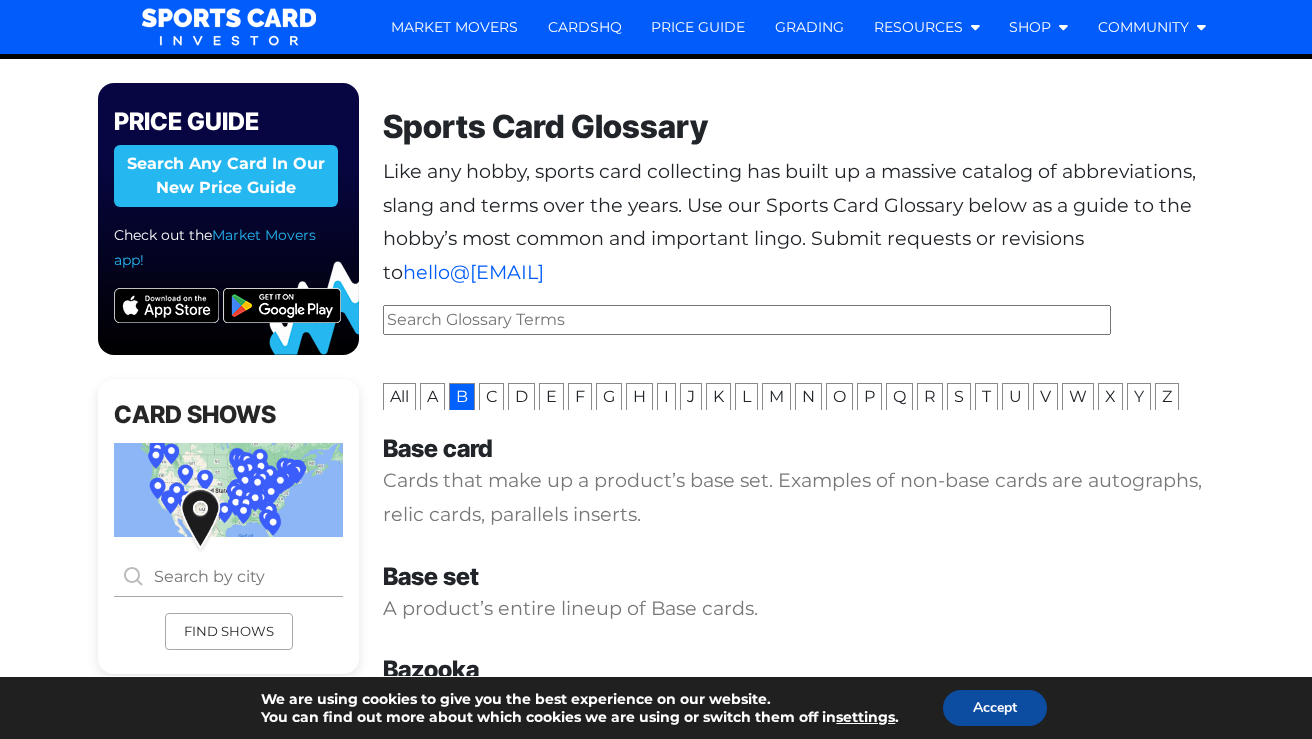 click at bounding box center (229, 27) 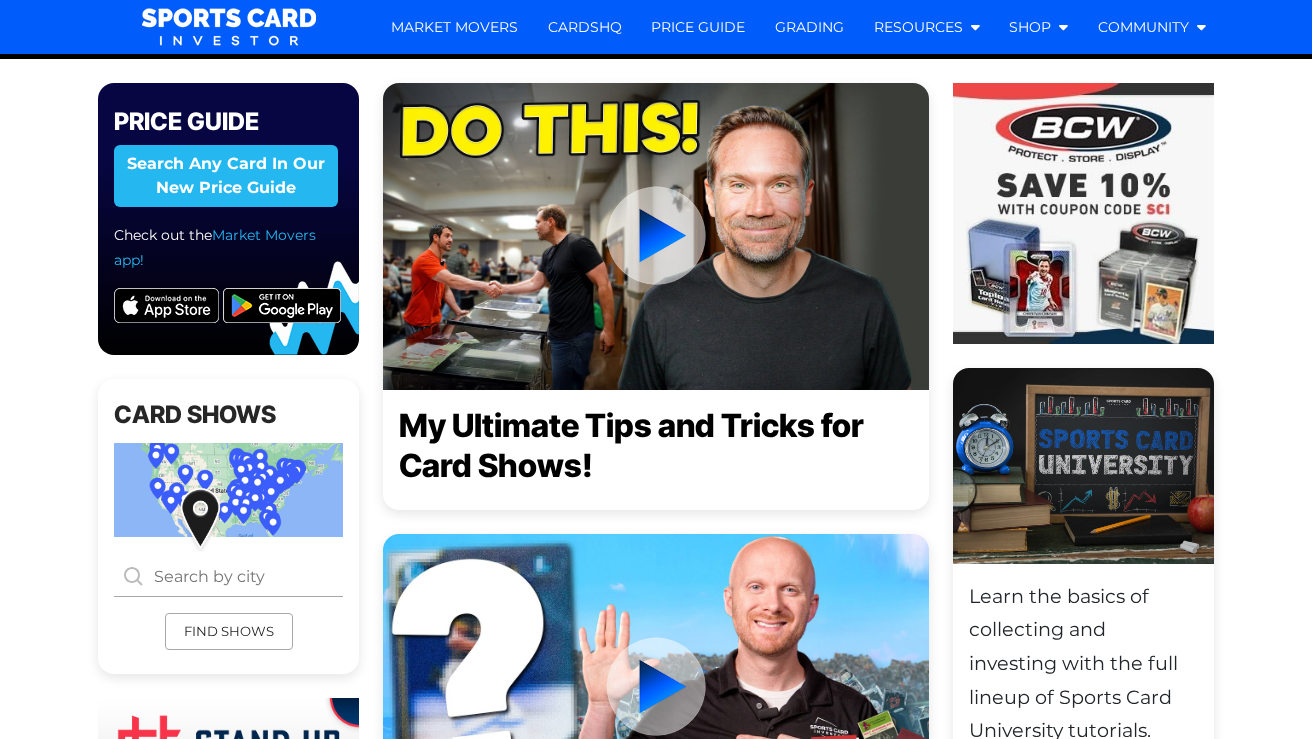 scroll, scrollTop: 0, scrollLeft: 0, axis: both 